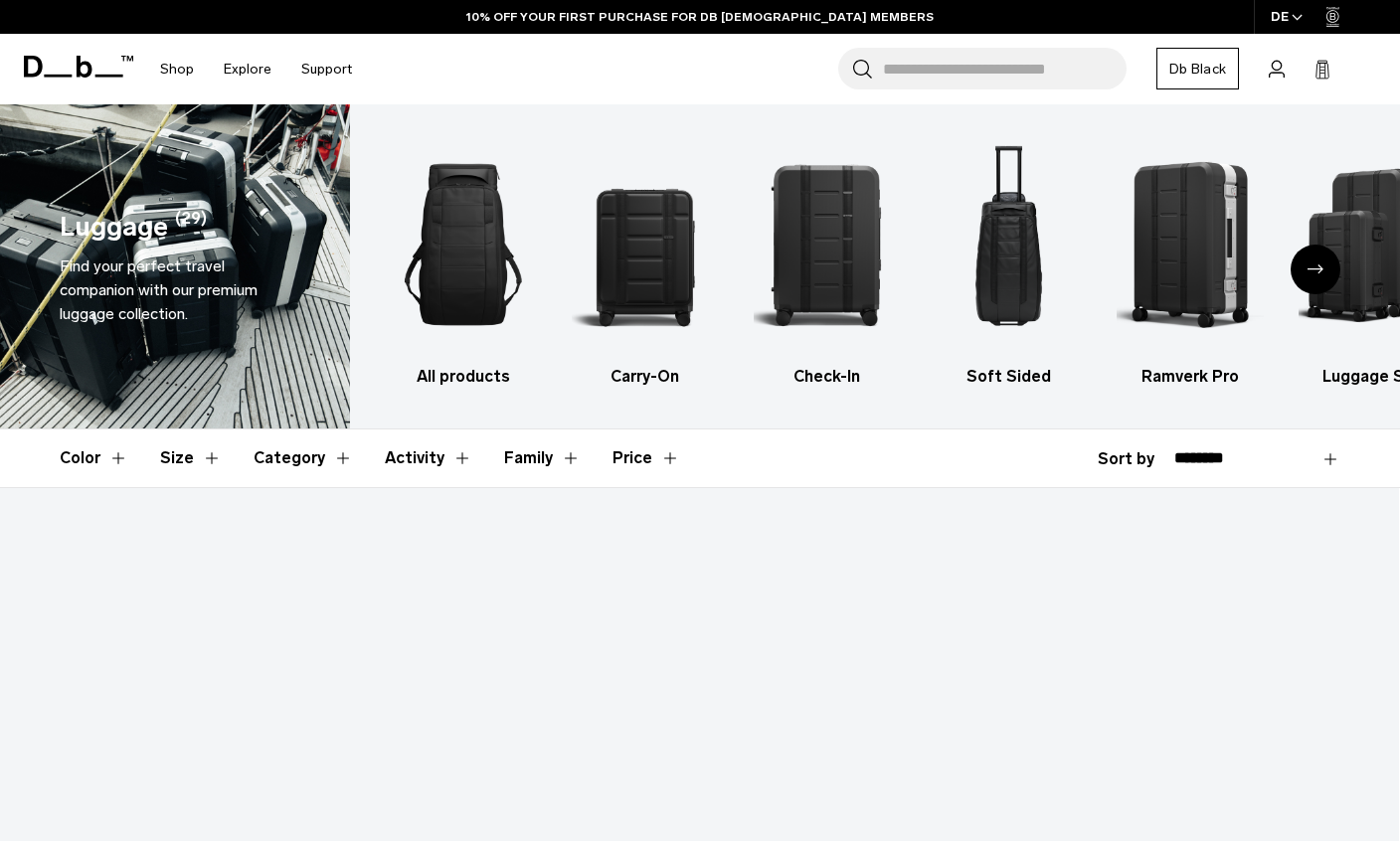 scroll, scrollTop: 0, scrollLeft: 0, axis: both 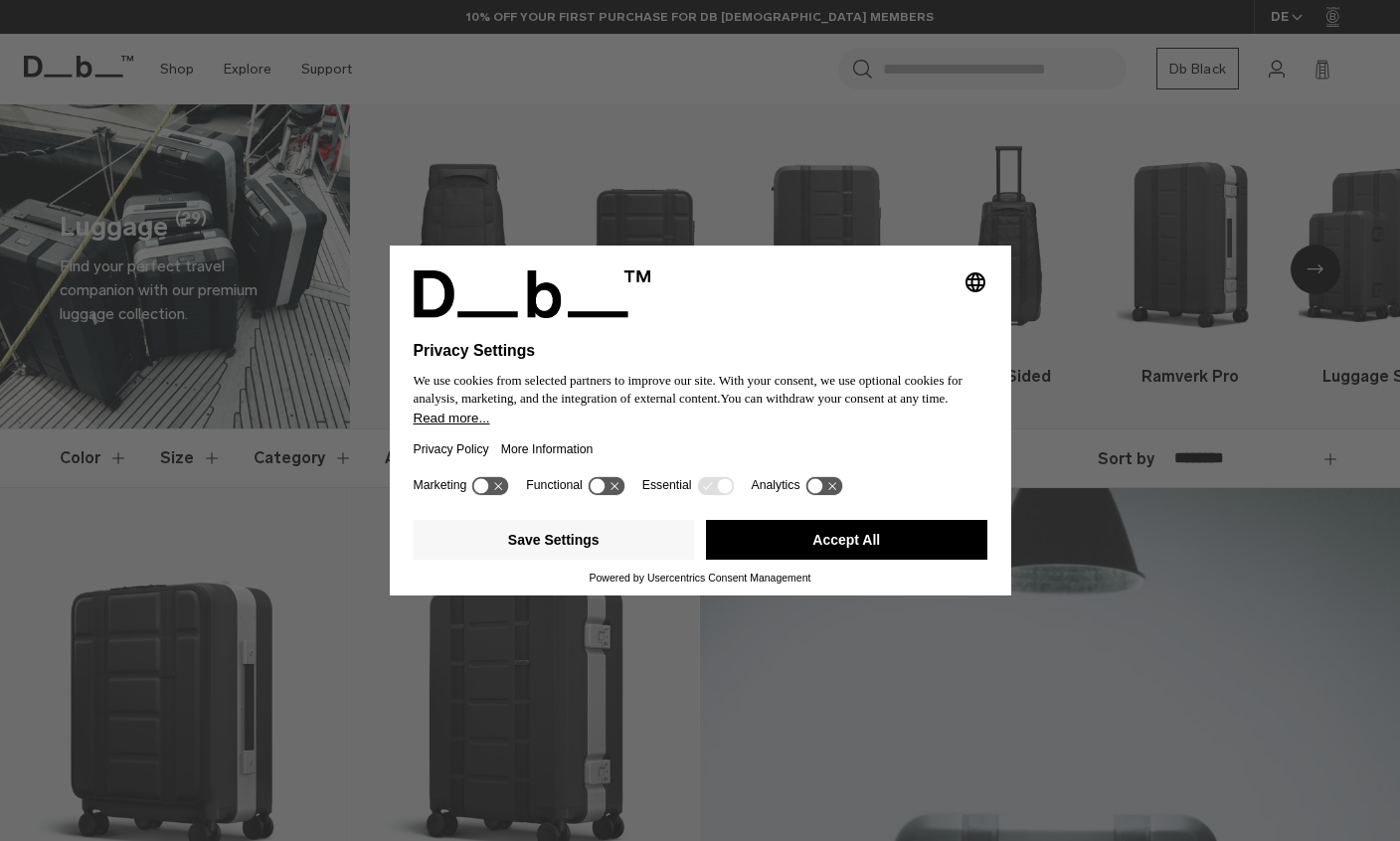 click on "Accept All" at bounding box center [846, 540] 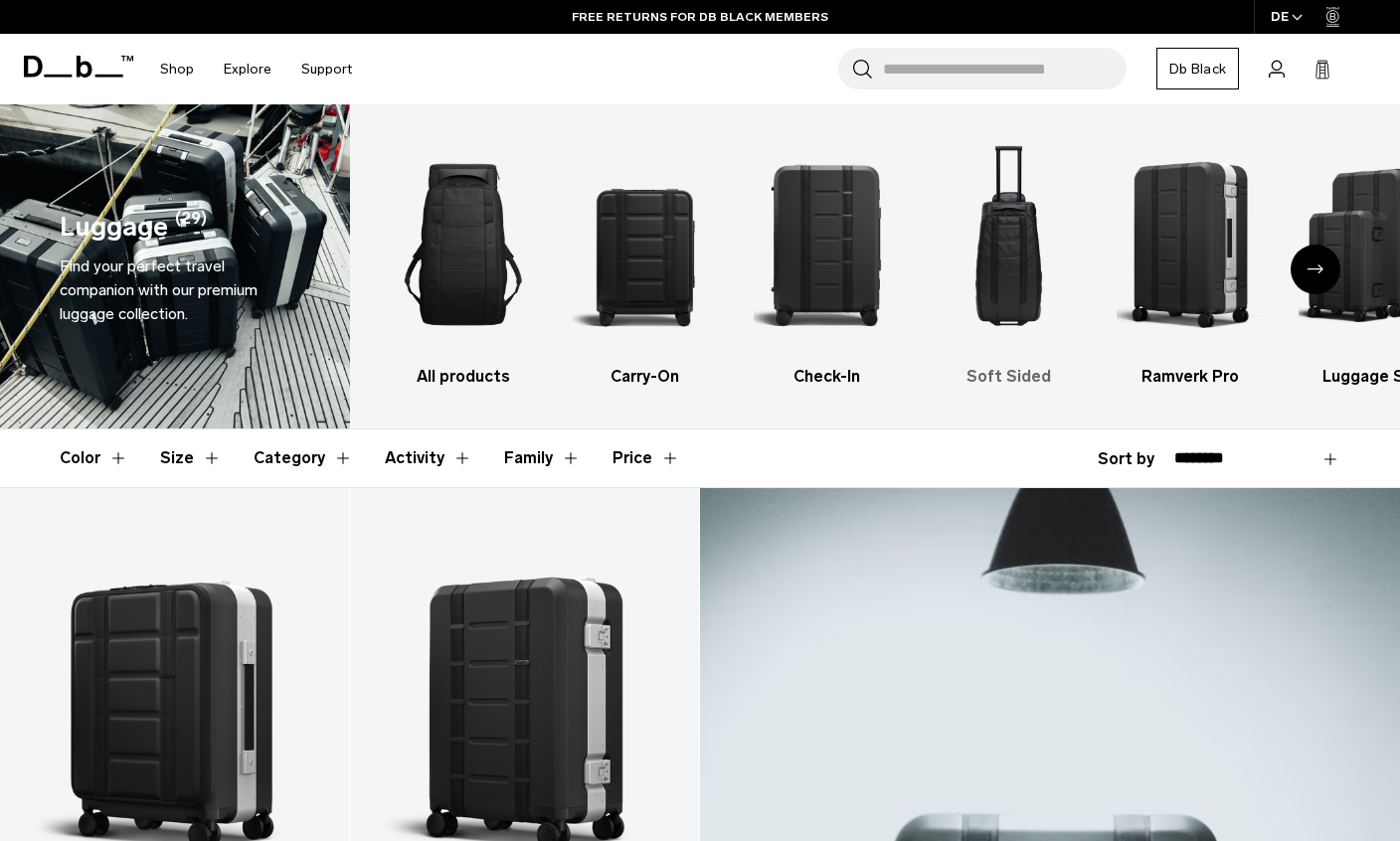 click at bounding box center [1008, 245] 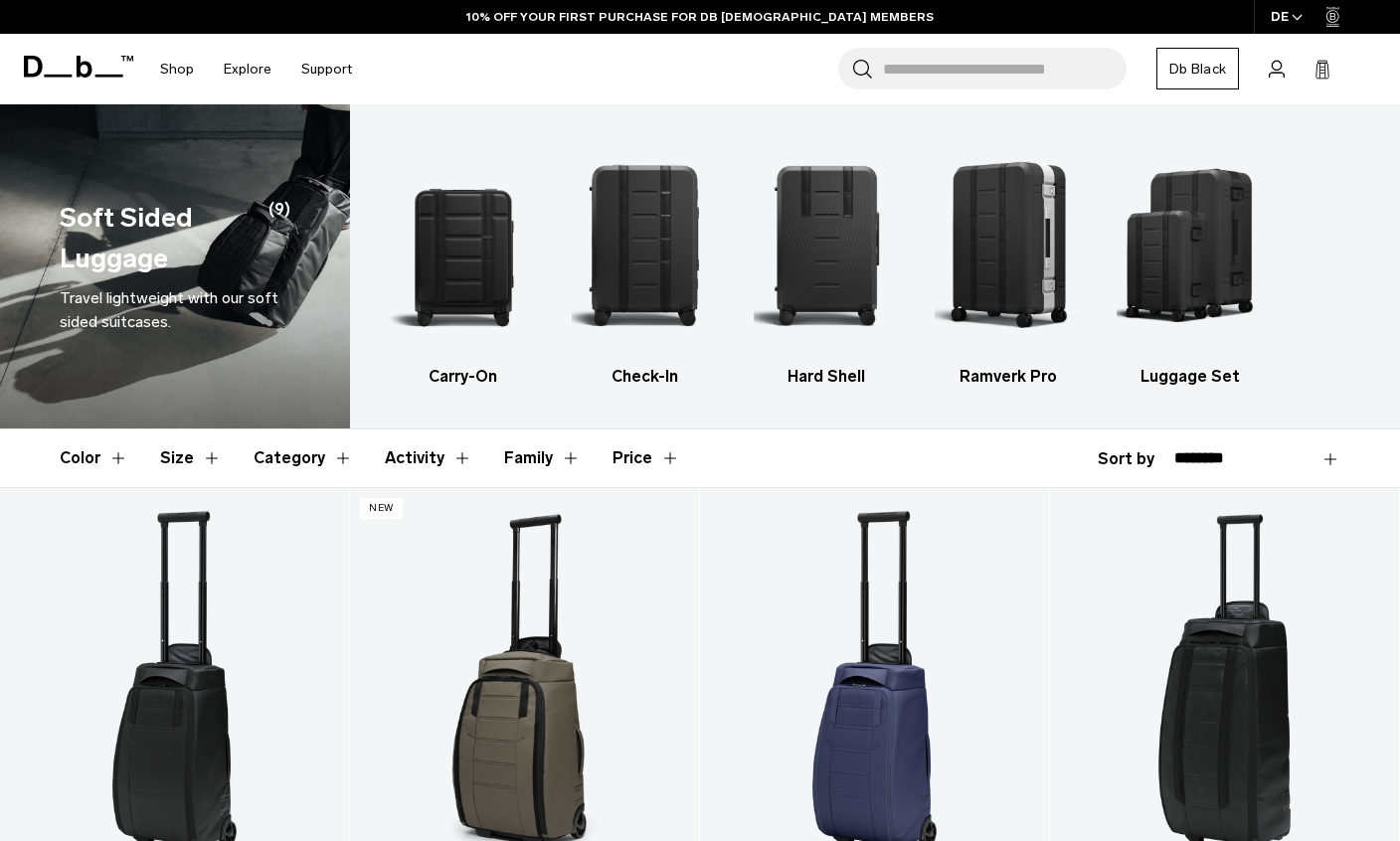 scroll, scrollTop: 0, scrollLeft: 0, axis: both 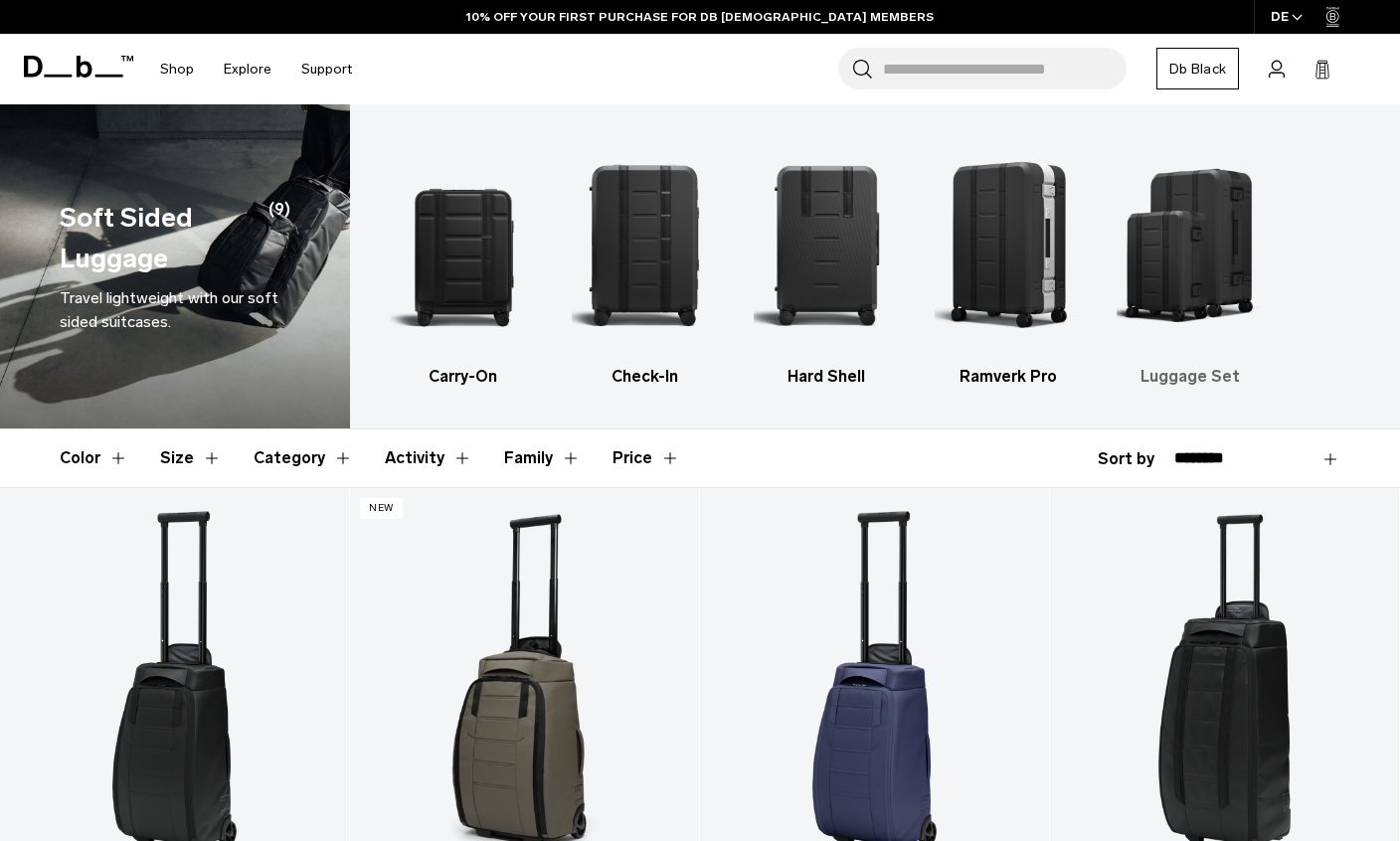 click at bounding box center [1190, 245] 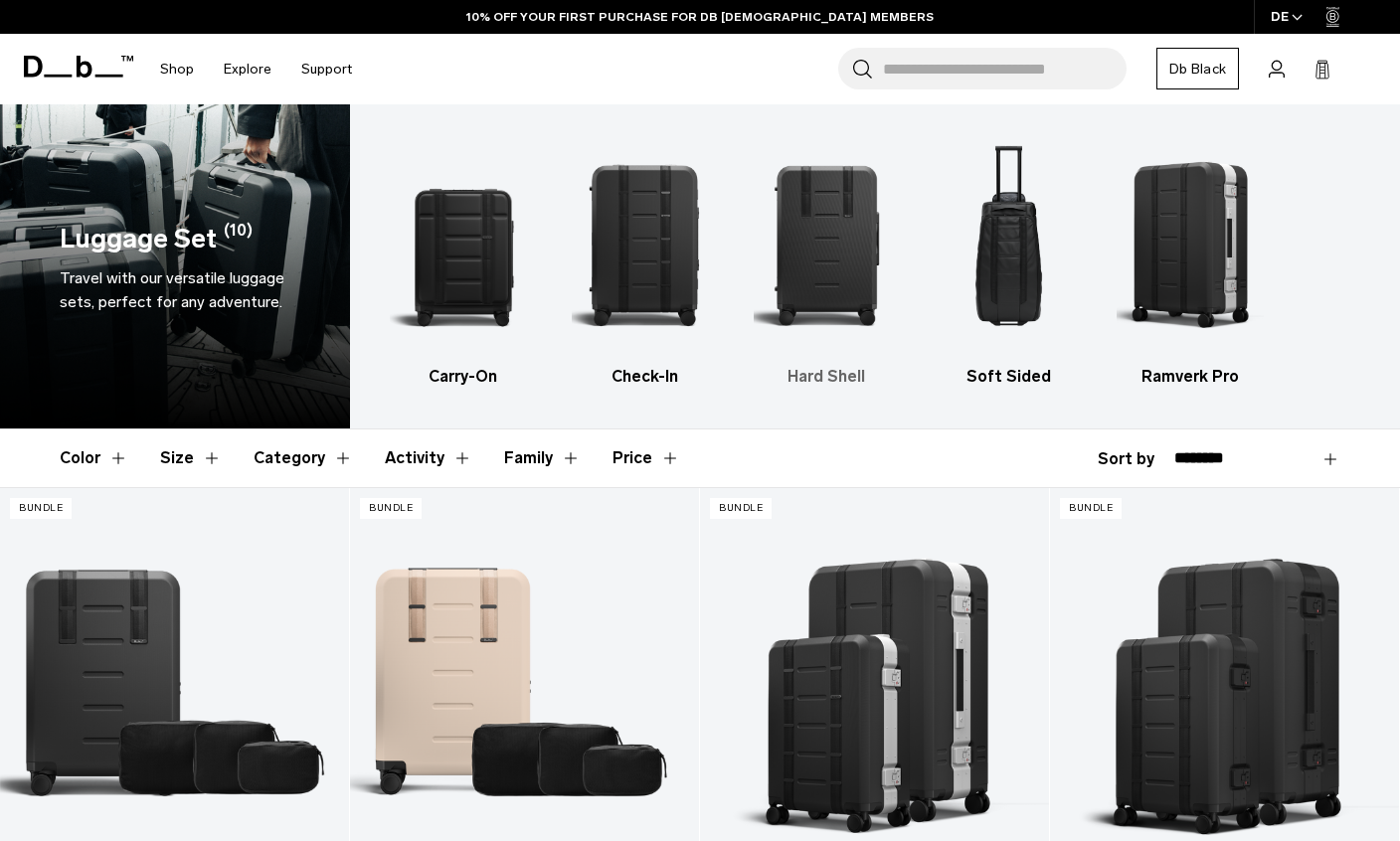 scroll, scrollTop: 0, scrollLeft: 0, axis: both 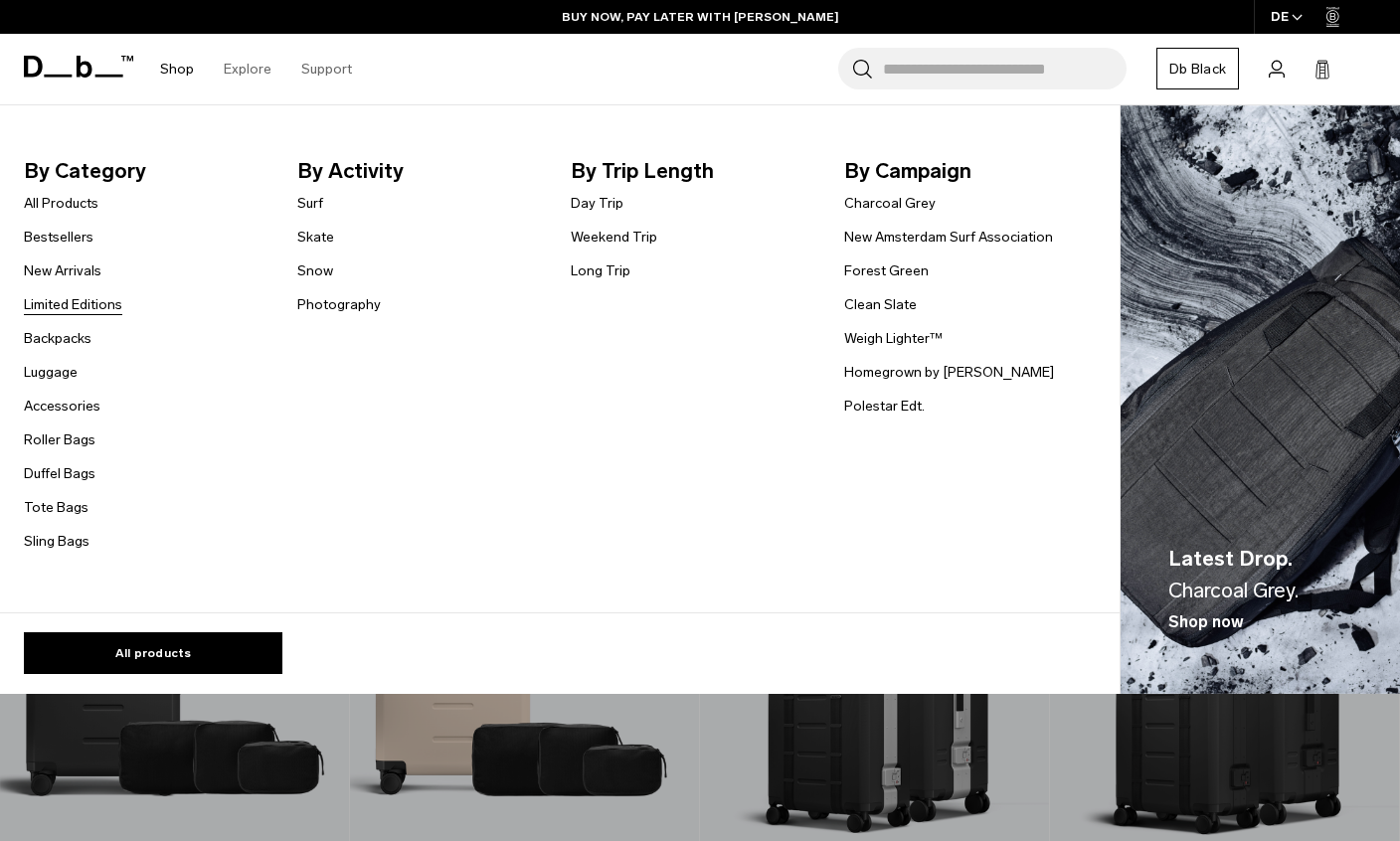 click on "Limited Editions" at bounding box center [73, 304] 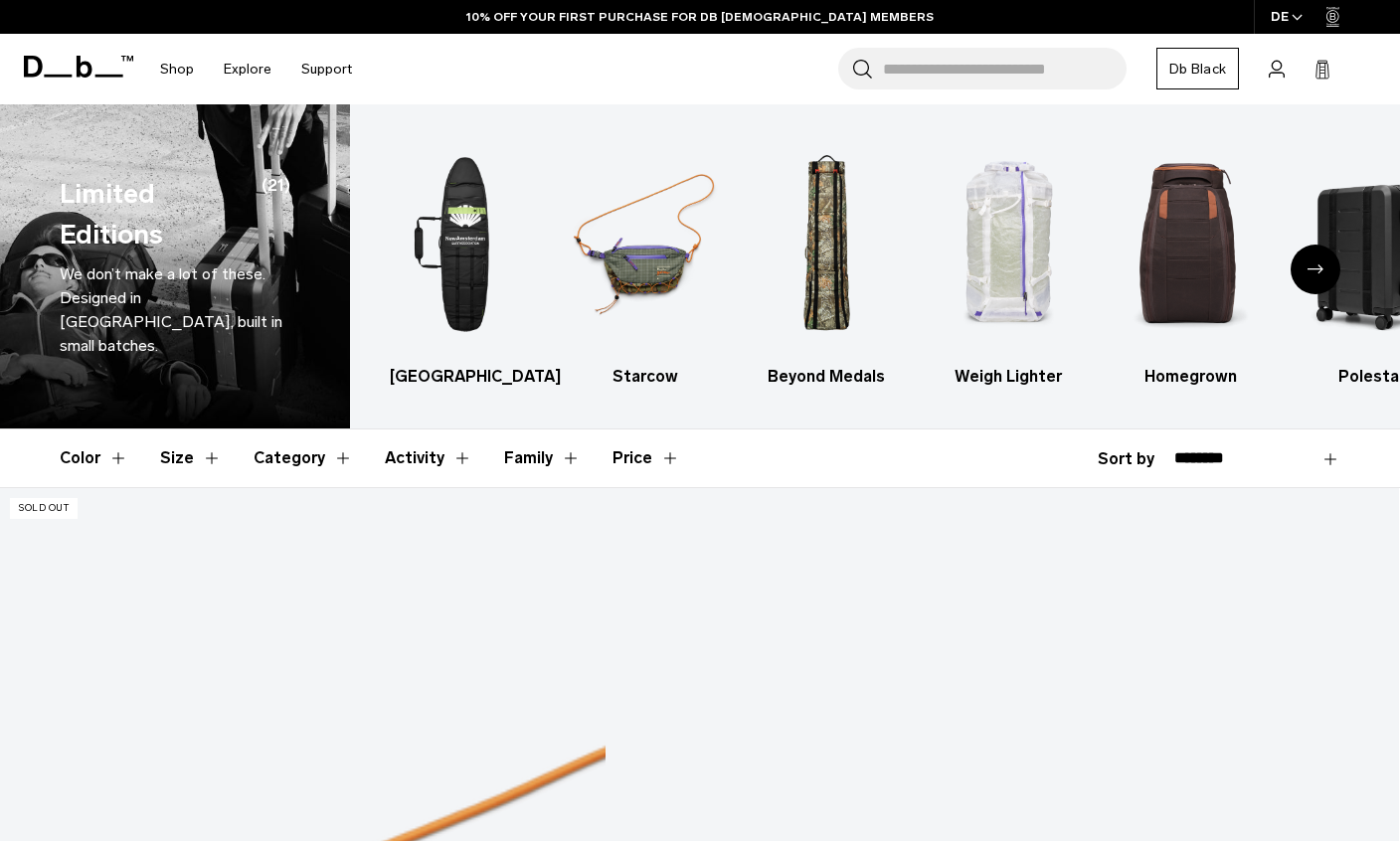 scroll, scrollTop: 0, scrollLeft: 0, axis: both 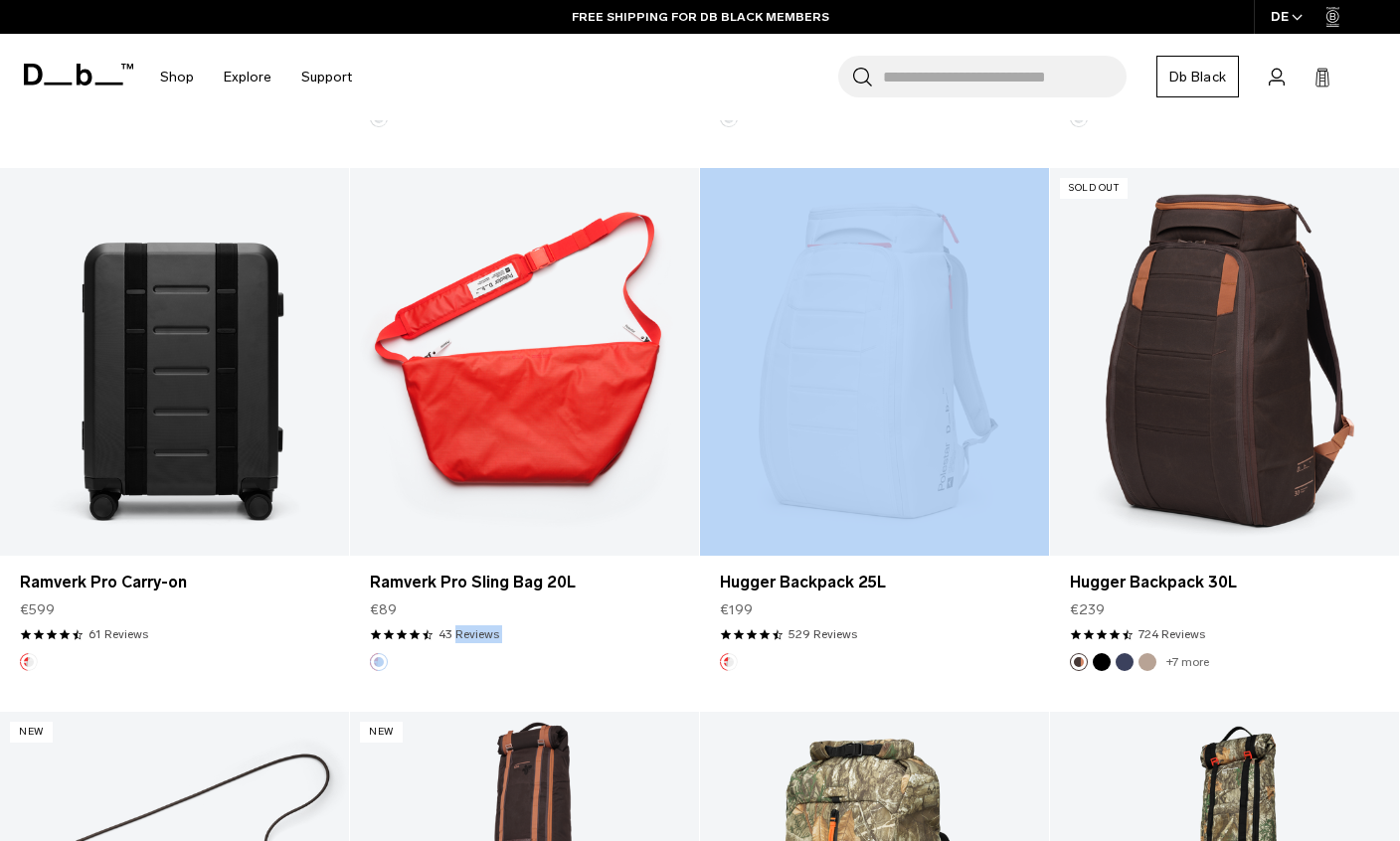 click at bounding box center (174, 662) 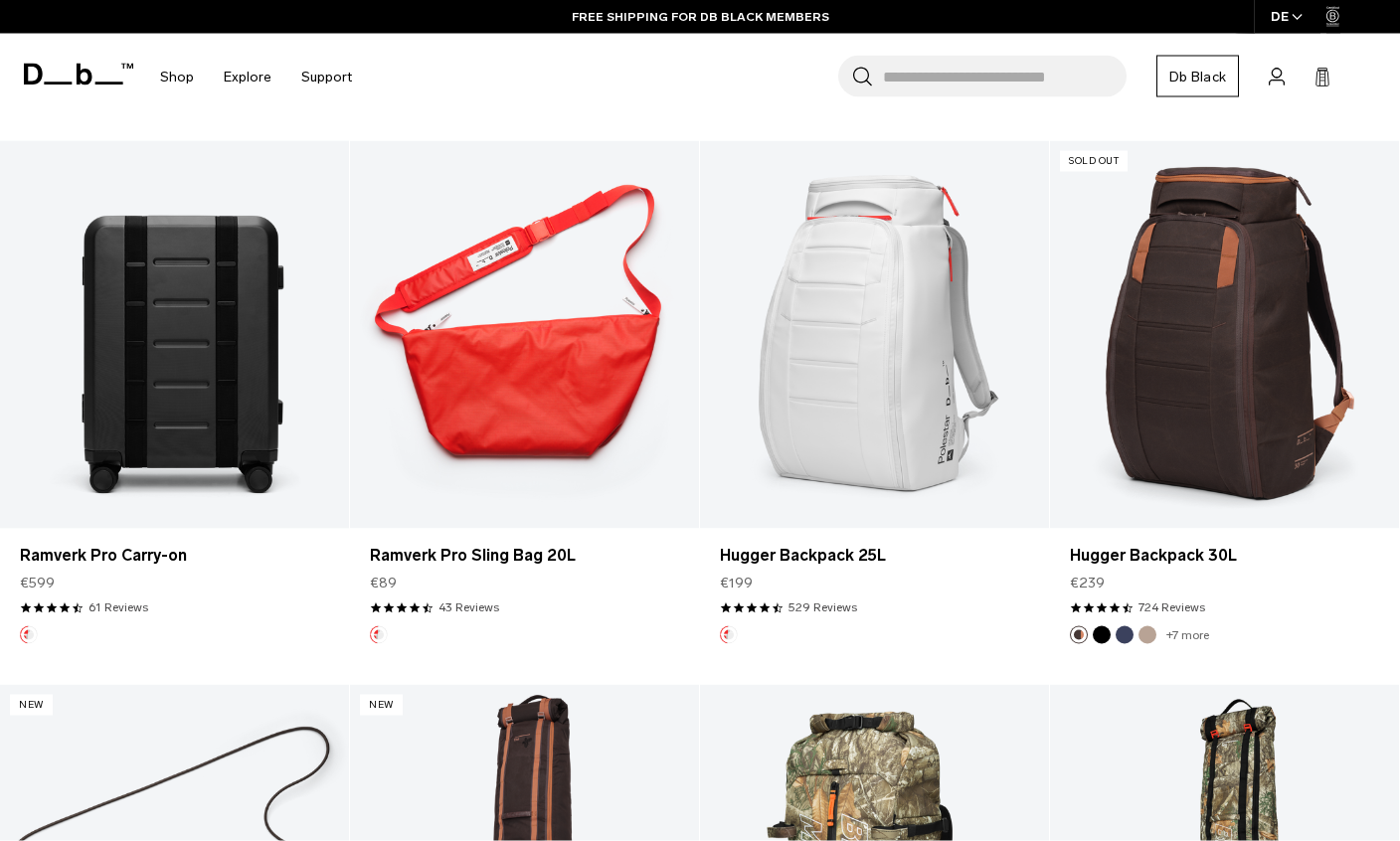 scroll, scrollTop: 1435, scrollLeft: 0, axis: vertical 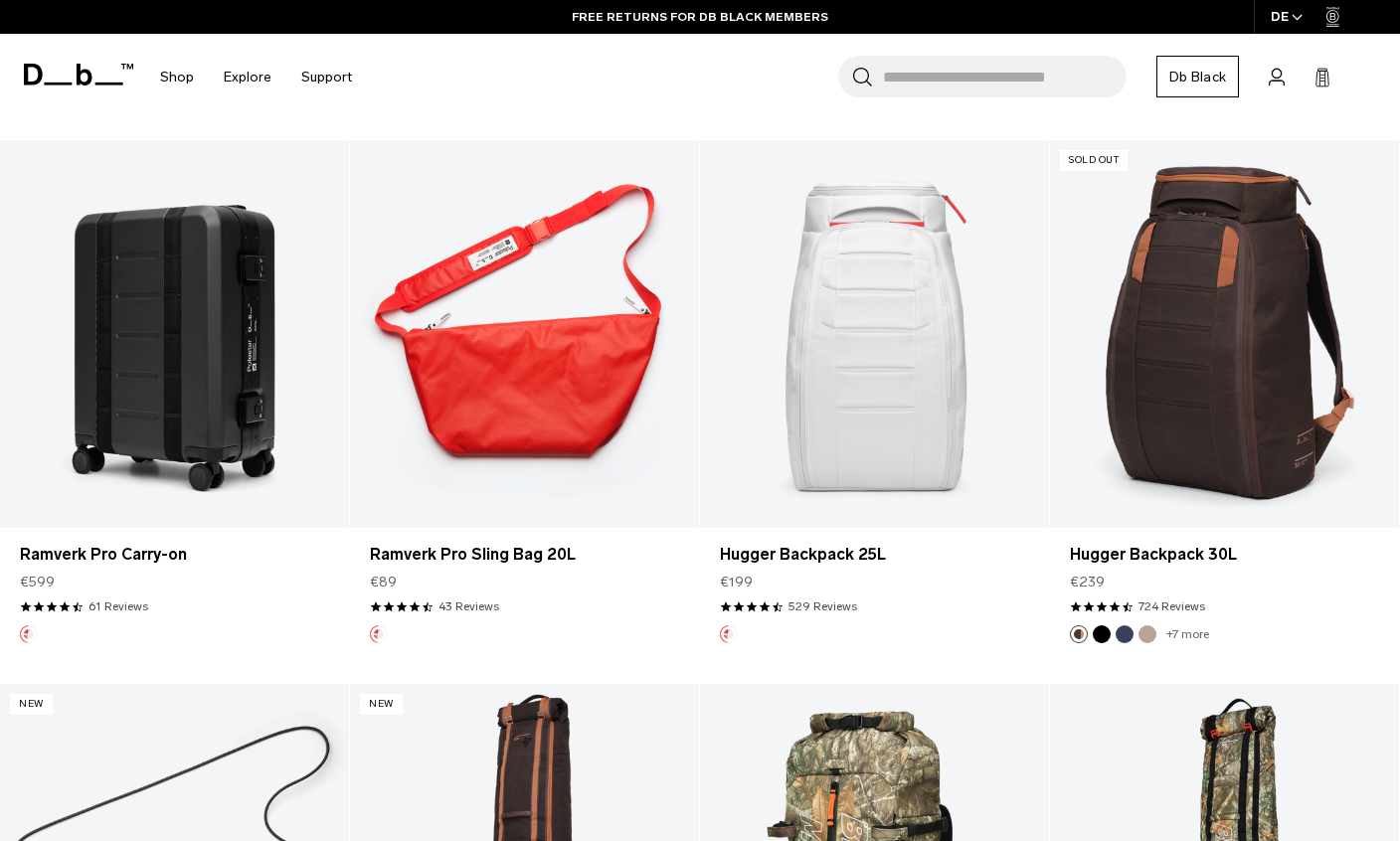 click at bounding box center (874, 334) 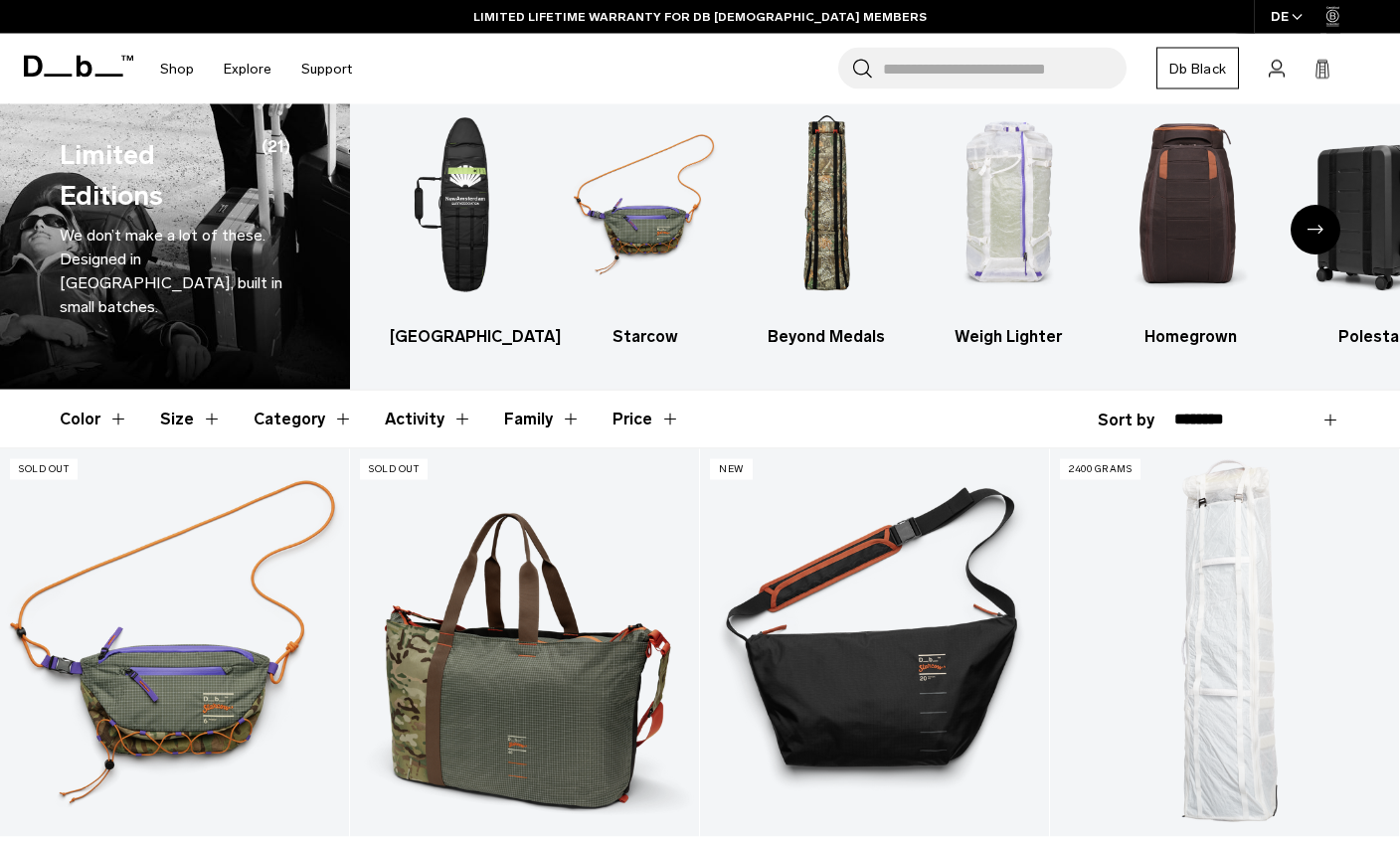 scroll, scrollTop: 0, scrollLeft: 0, axis: both 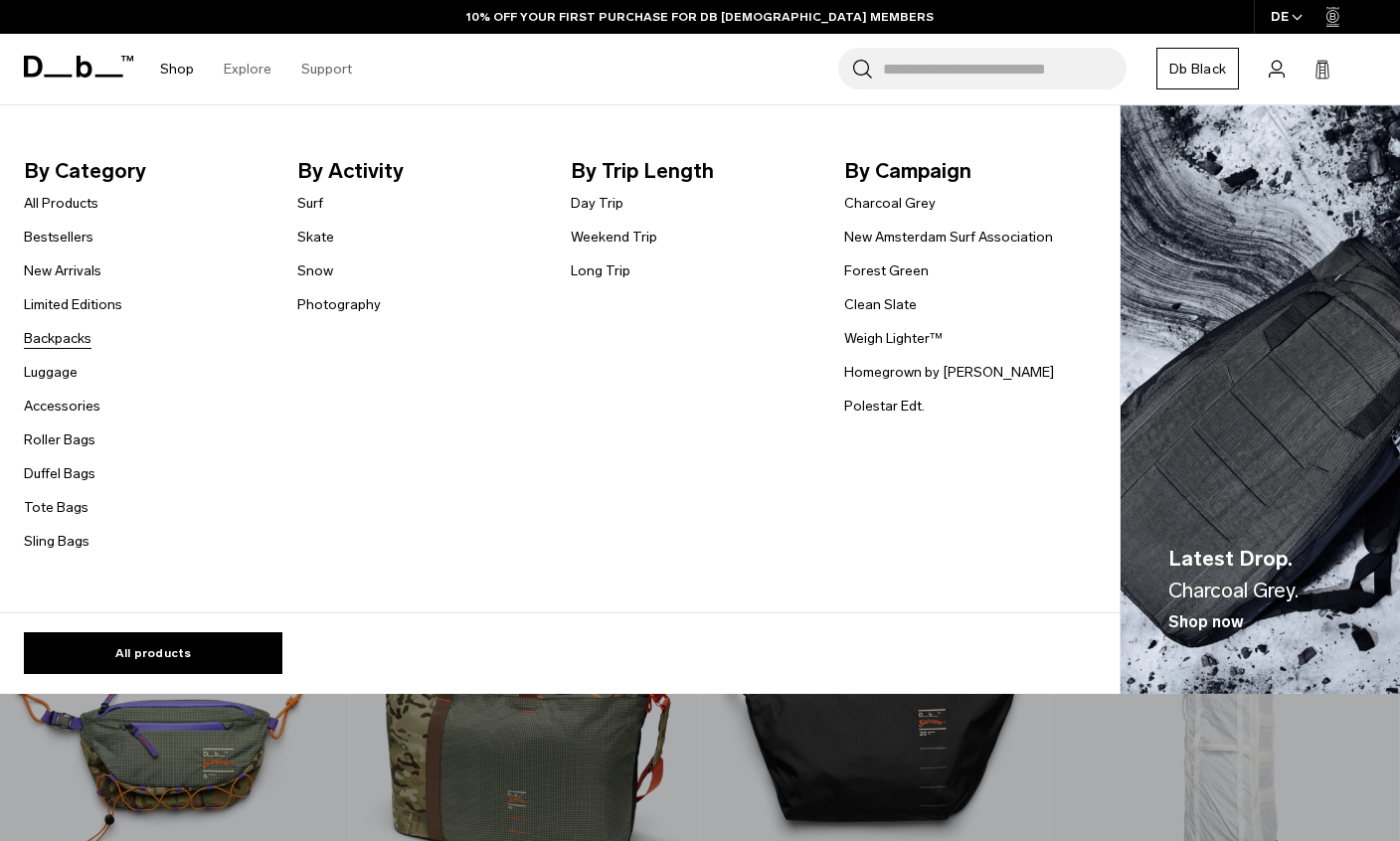 click on "Backpacks" at bounding box center [58, 338] 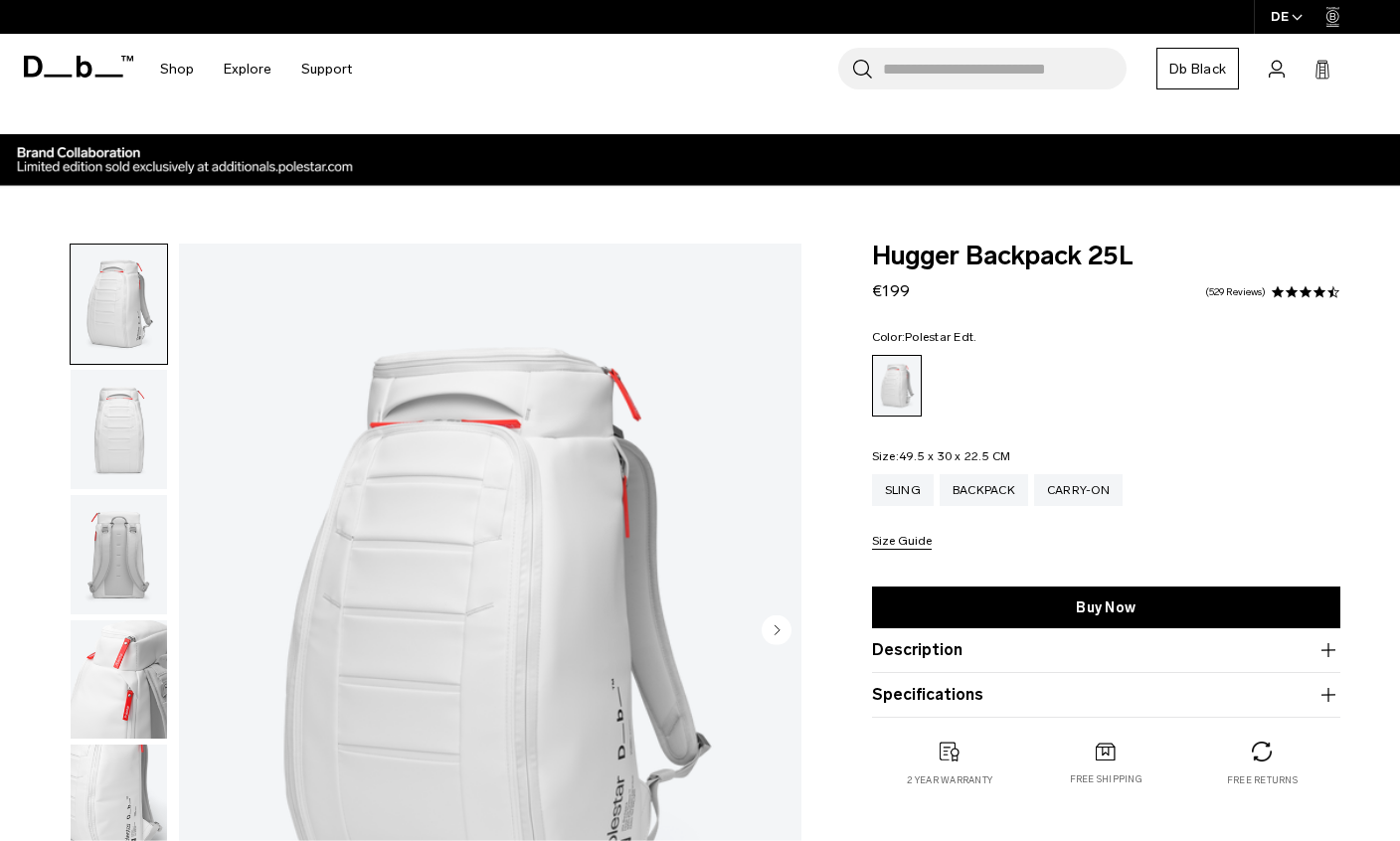 scroll, scrollTop: 0, scrollLeft: 0, axis: both 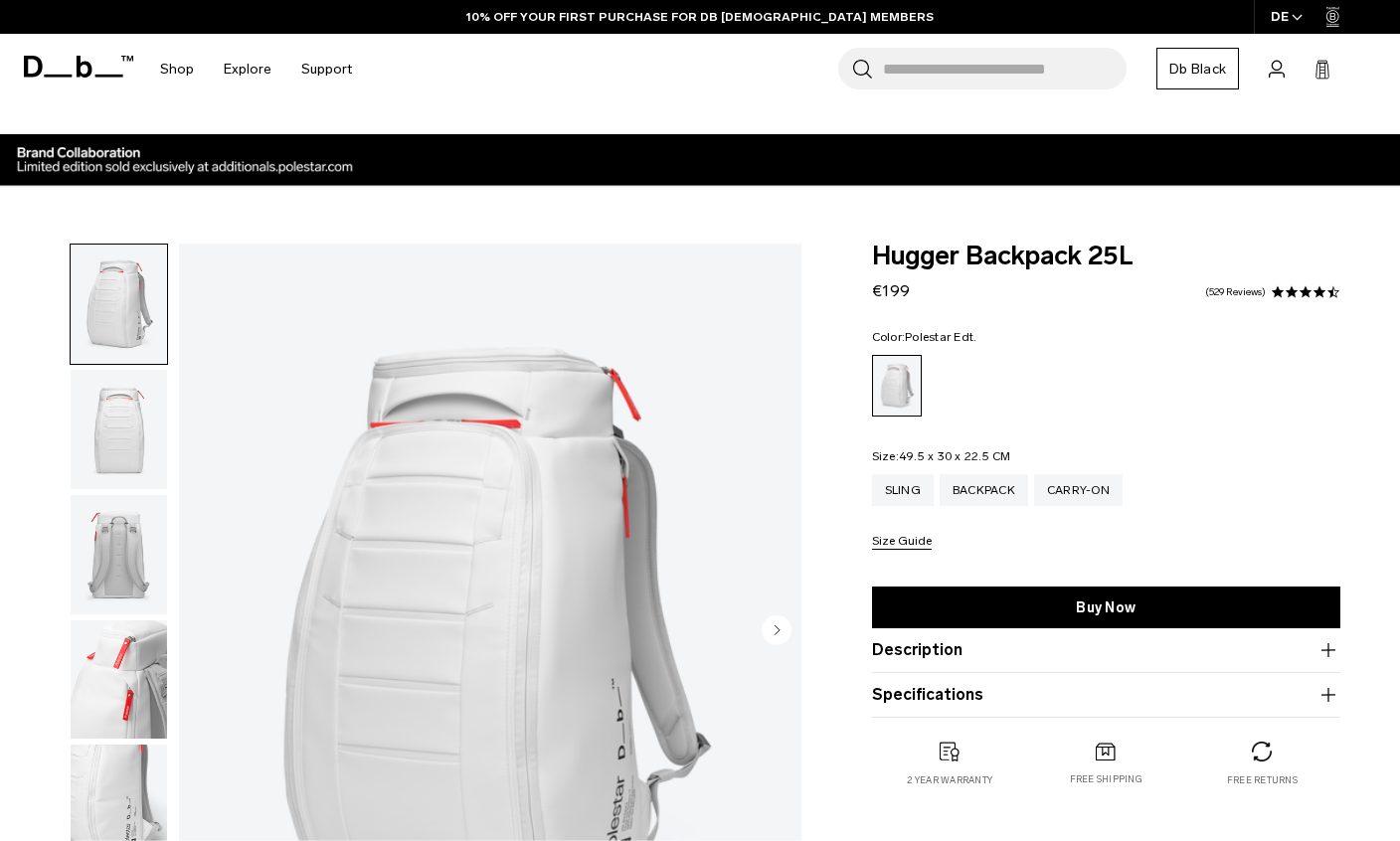 click at bounding box center (118, 555) 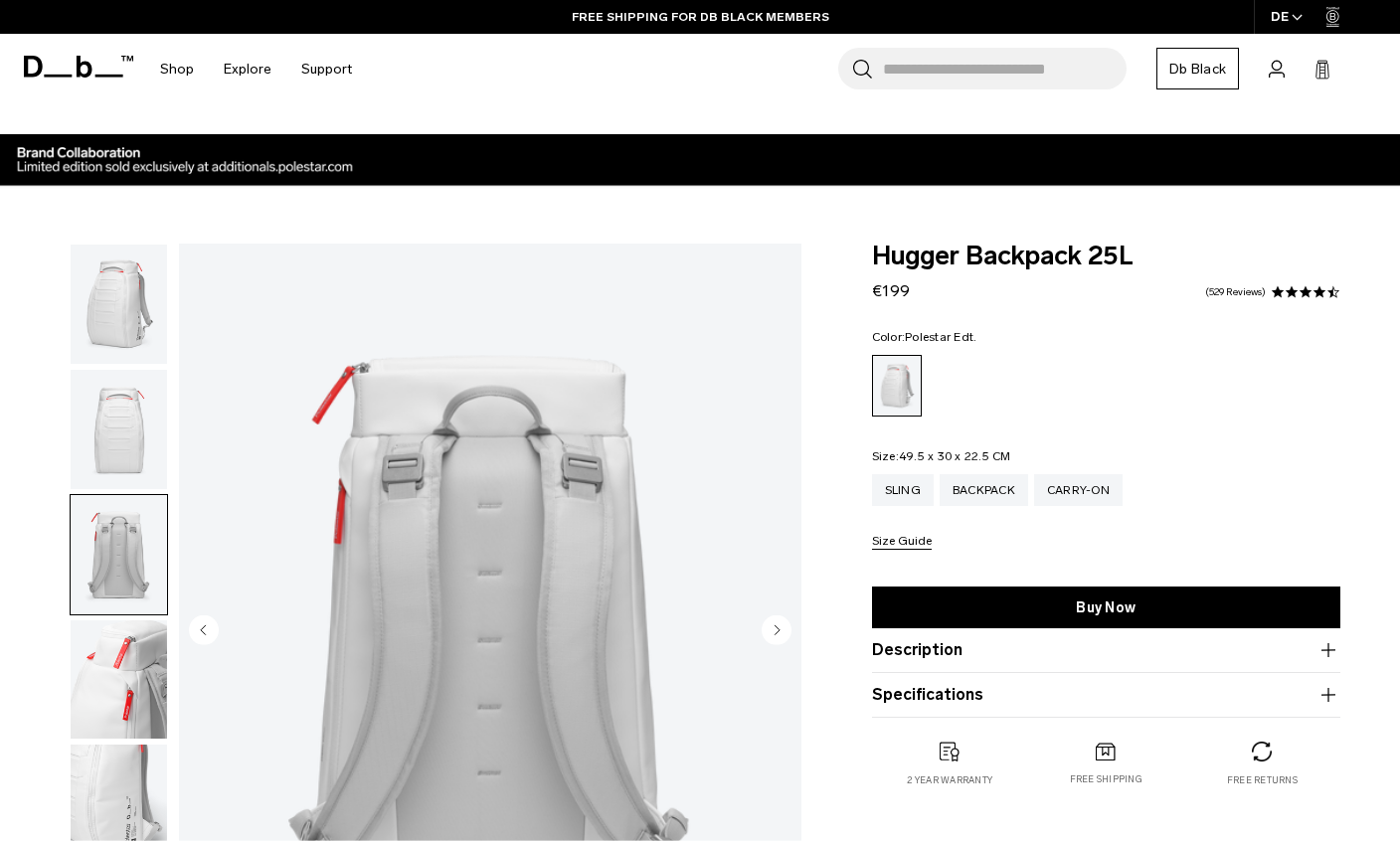click at bounding box center [118, 680] 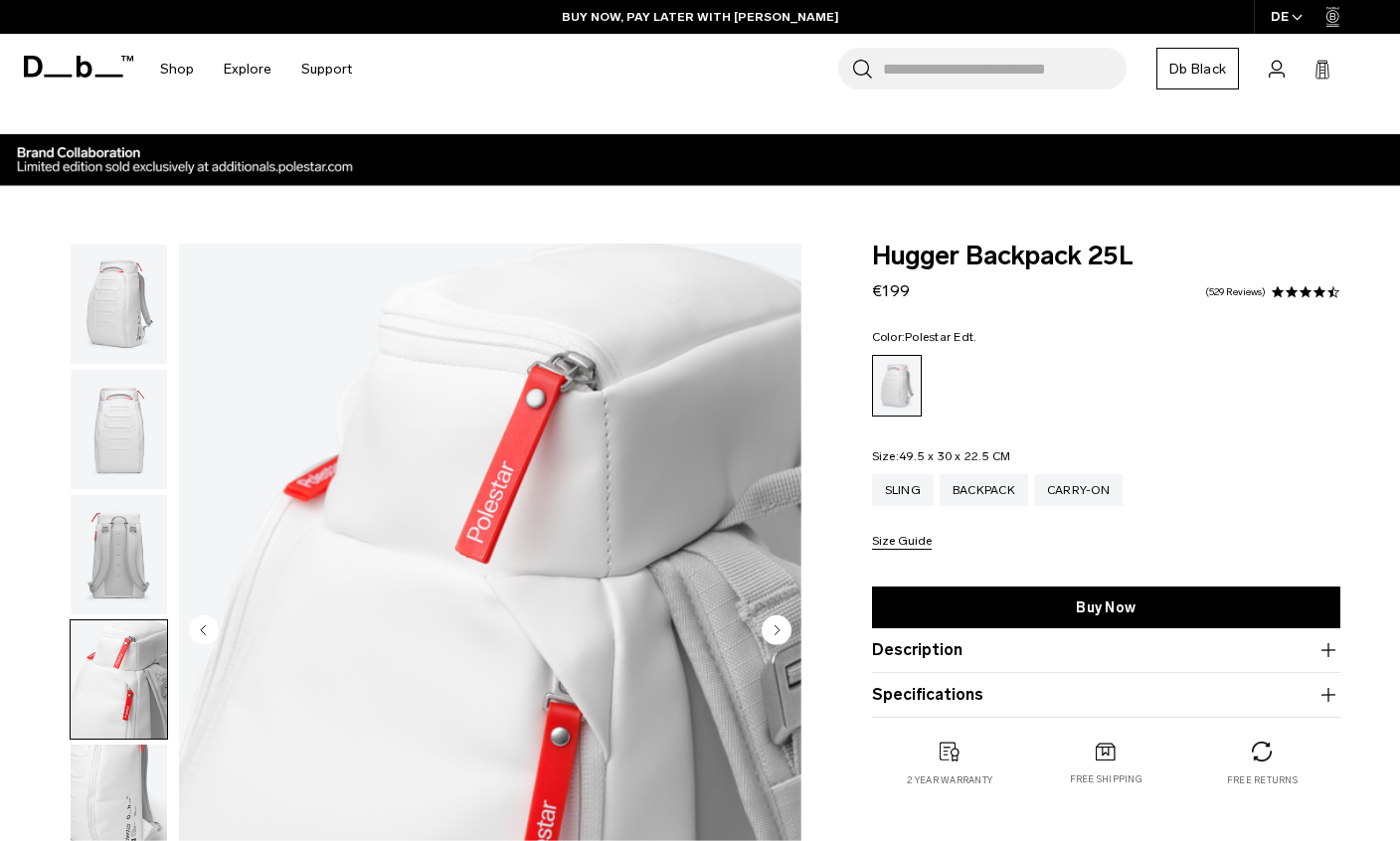 click at bounding box center [118, 804] 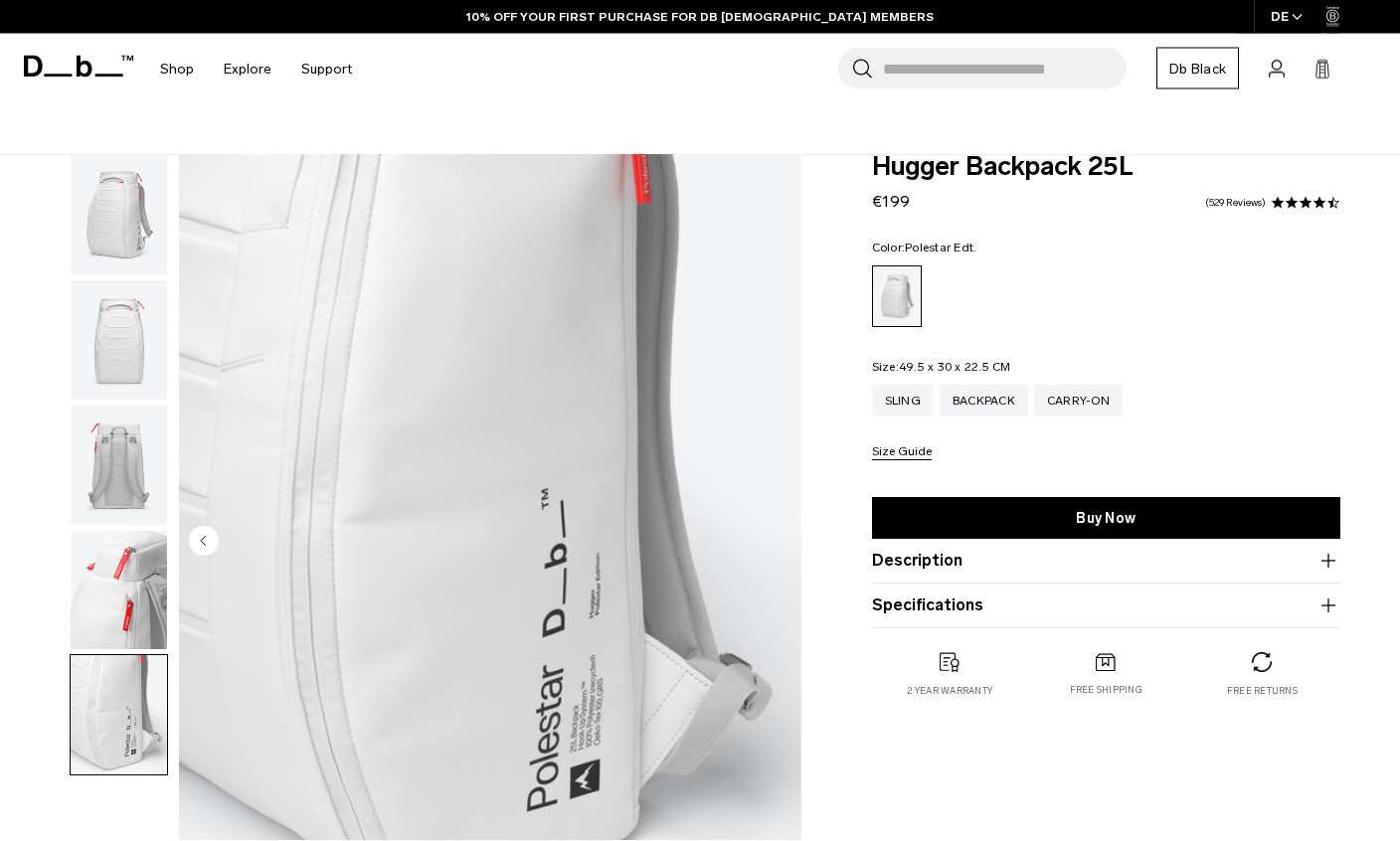 scroll, scrollTop: 0, scrollLeft: 0, axis: both 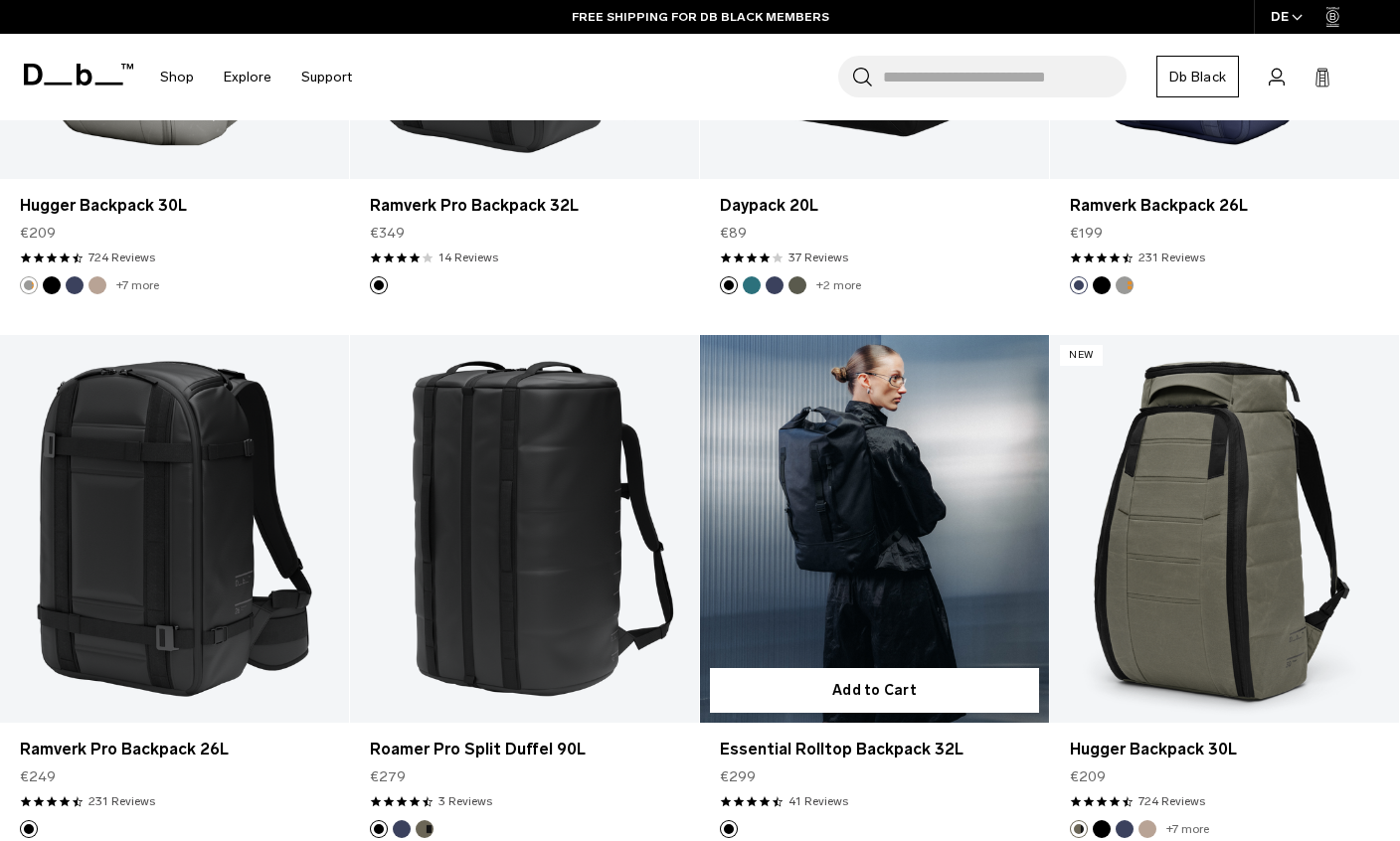 click at bounding box center [874, 529] 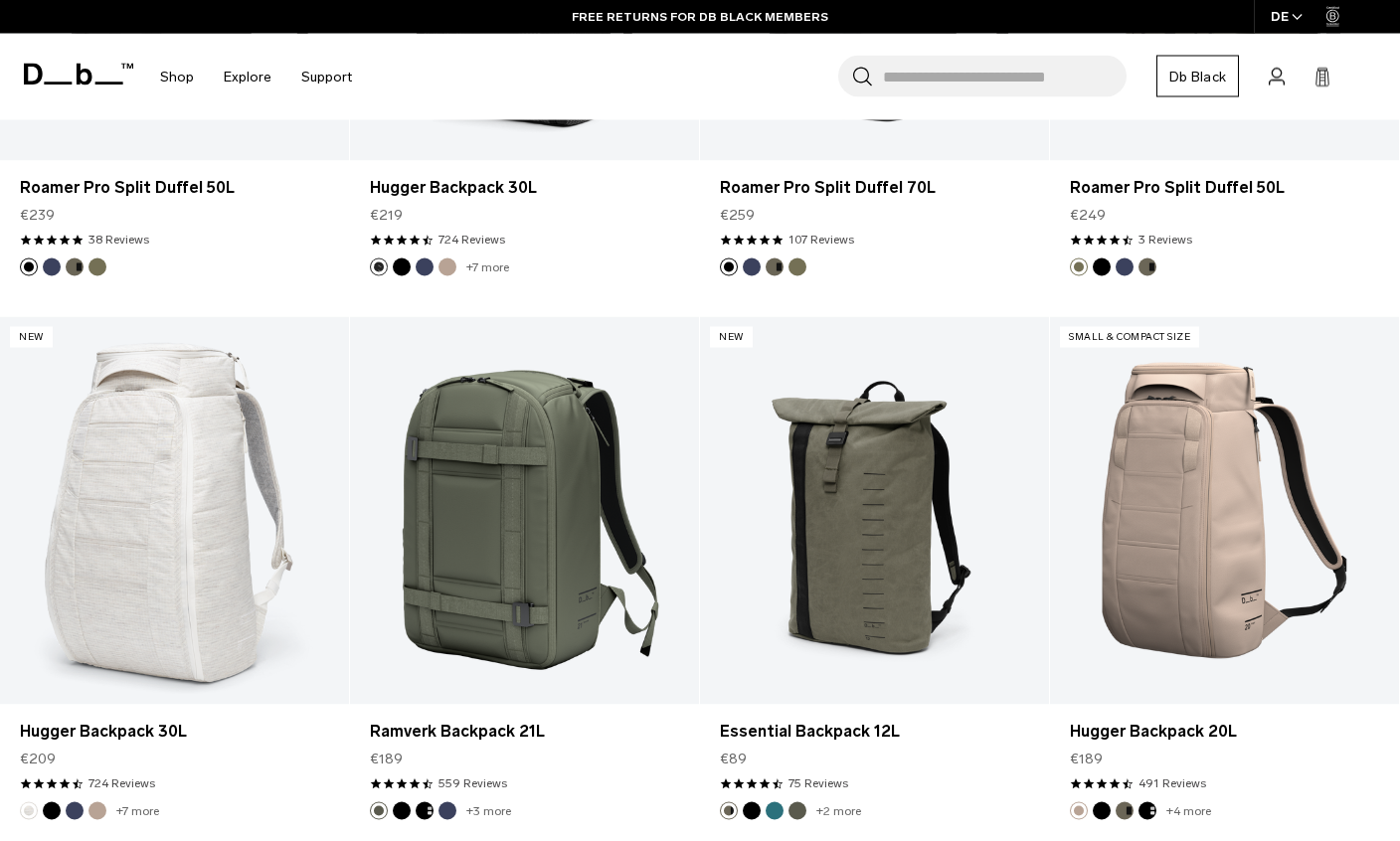 scroll, scrollTop: 3451, scrollLeft: 0, axis: vertical 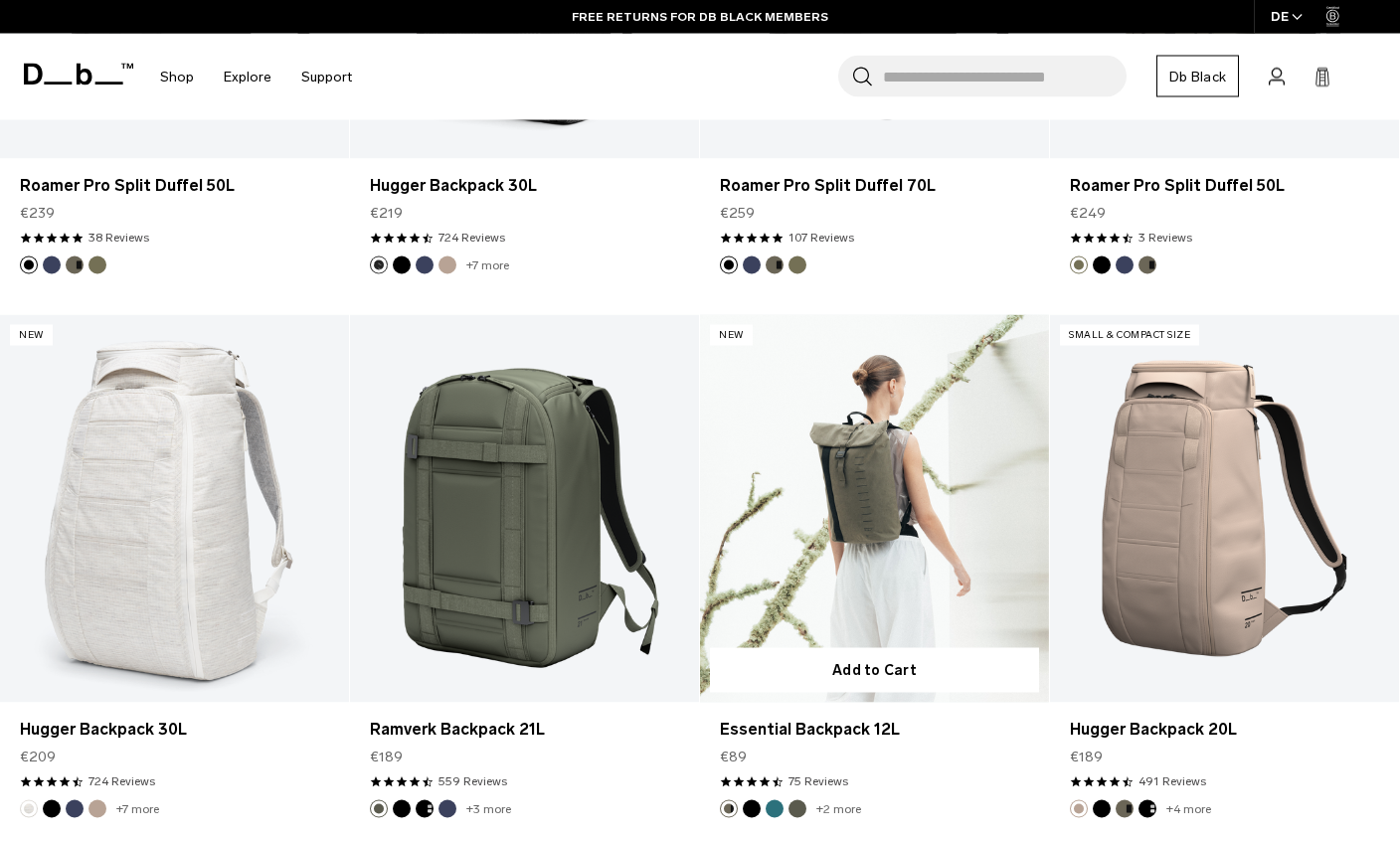 click at bounding box center [874, 509] 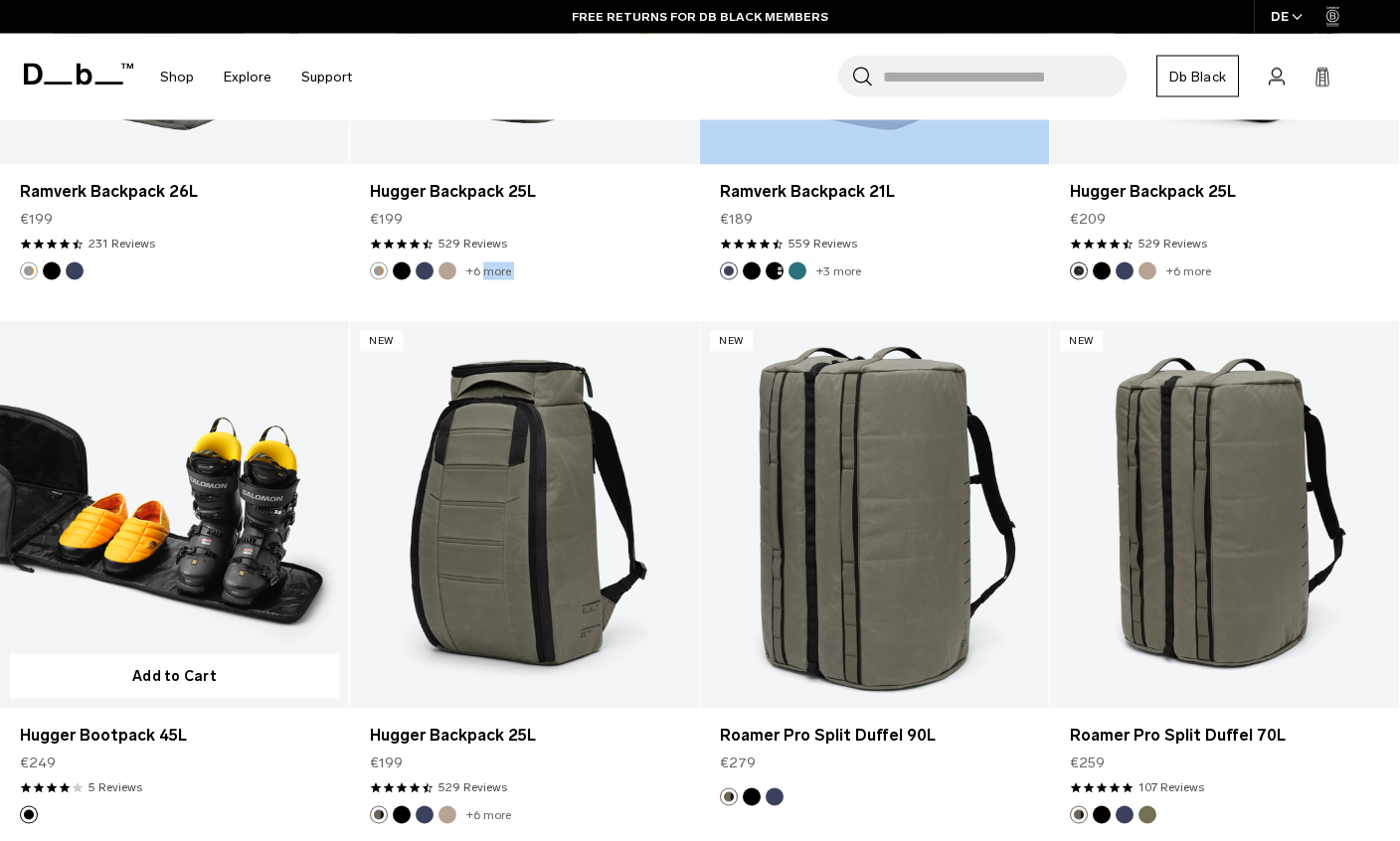 scroll, scrollTop: 4534, scrollLeft: 0, axis: vertical 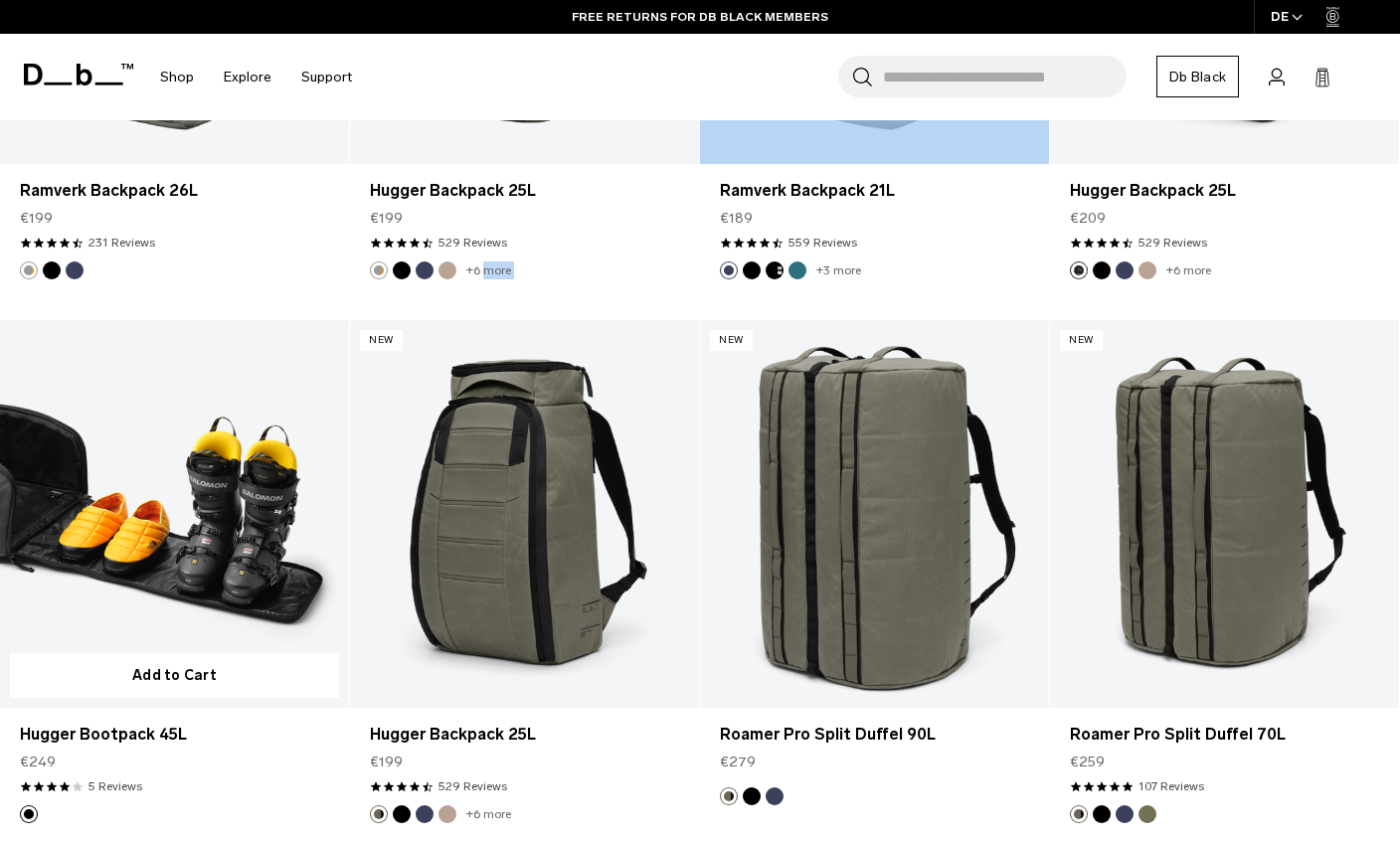 click on "3.8 star rating      5 Reviews" at bounding box center [174, 786] 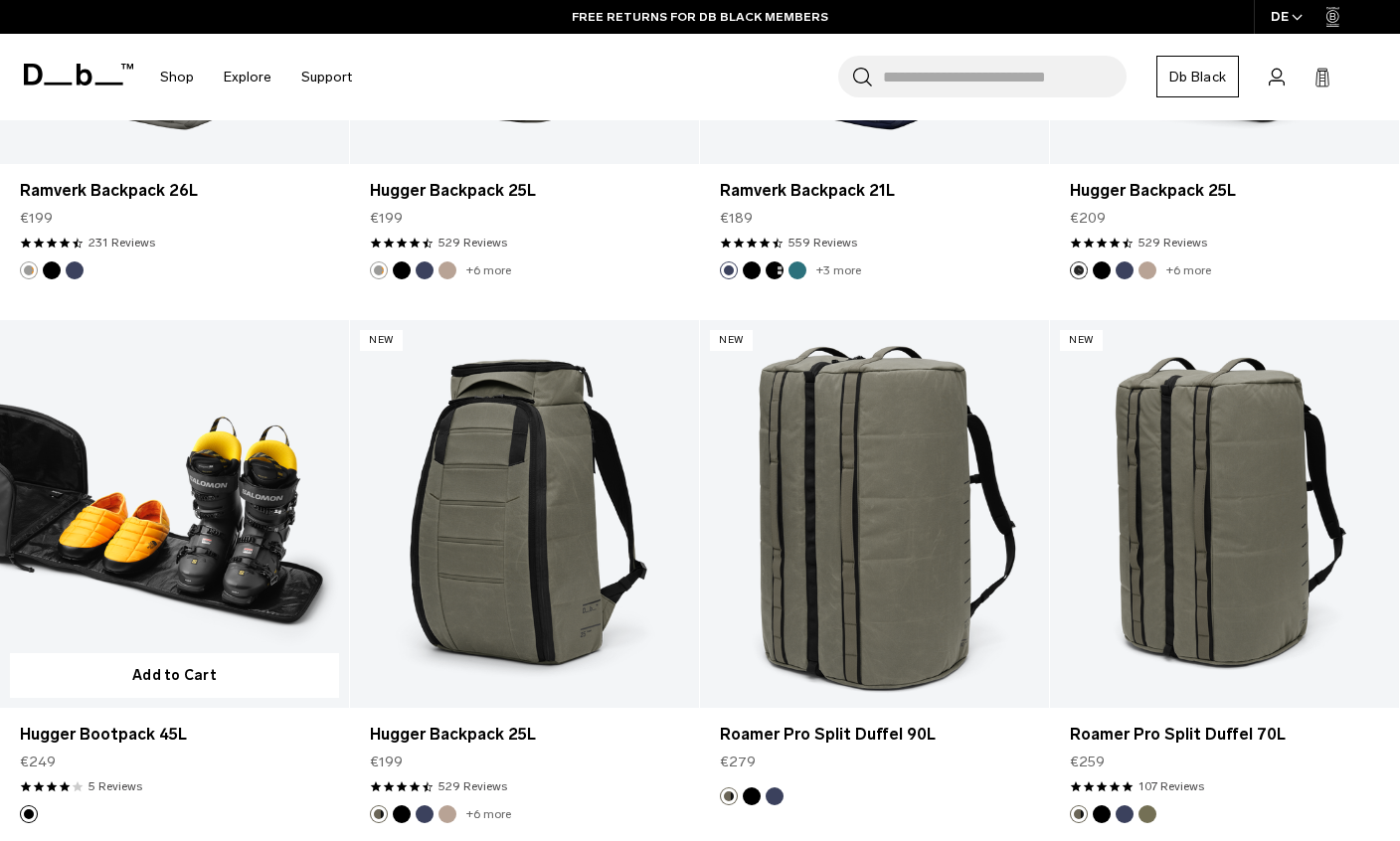 click at bounding box center [174, 514] 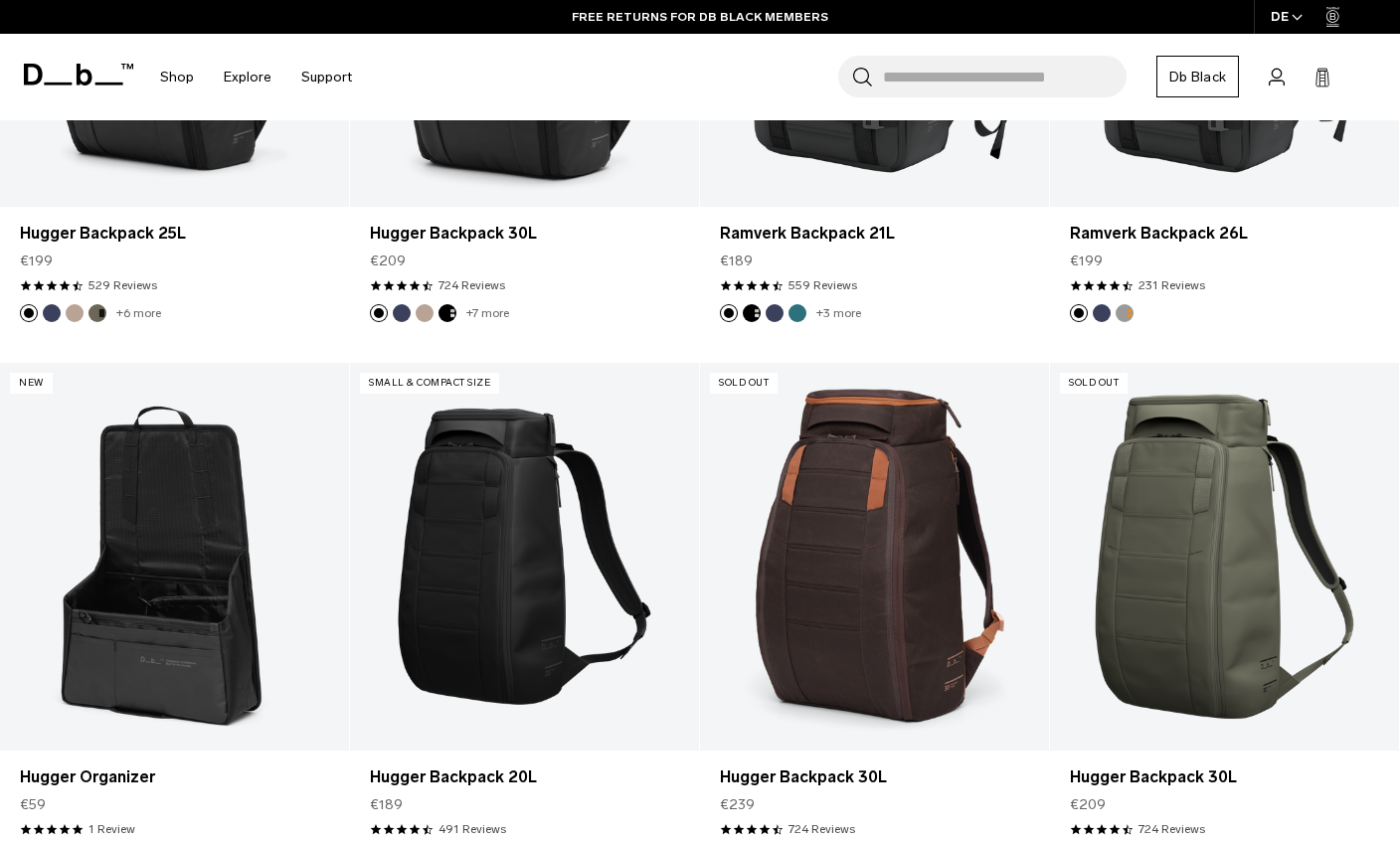 scroll, scrollTop: 670, scrollLeft: 0, axis: vertical 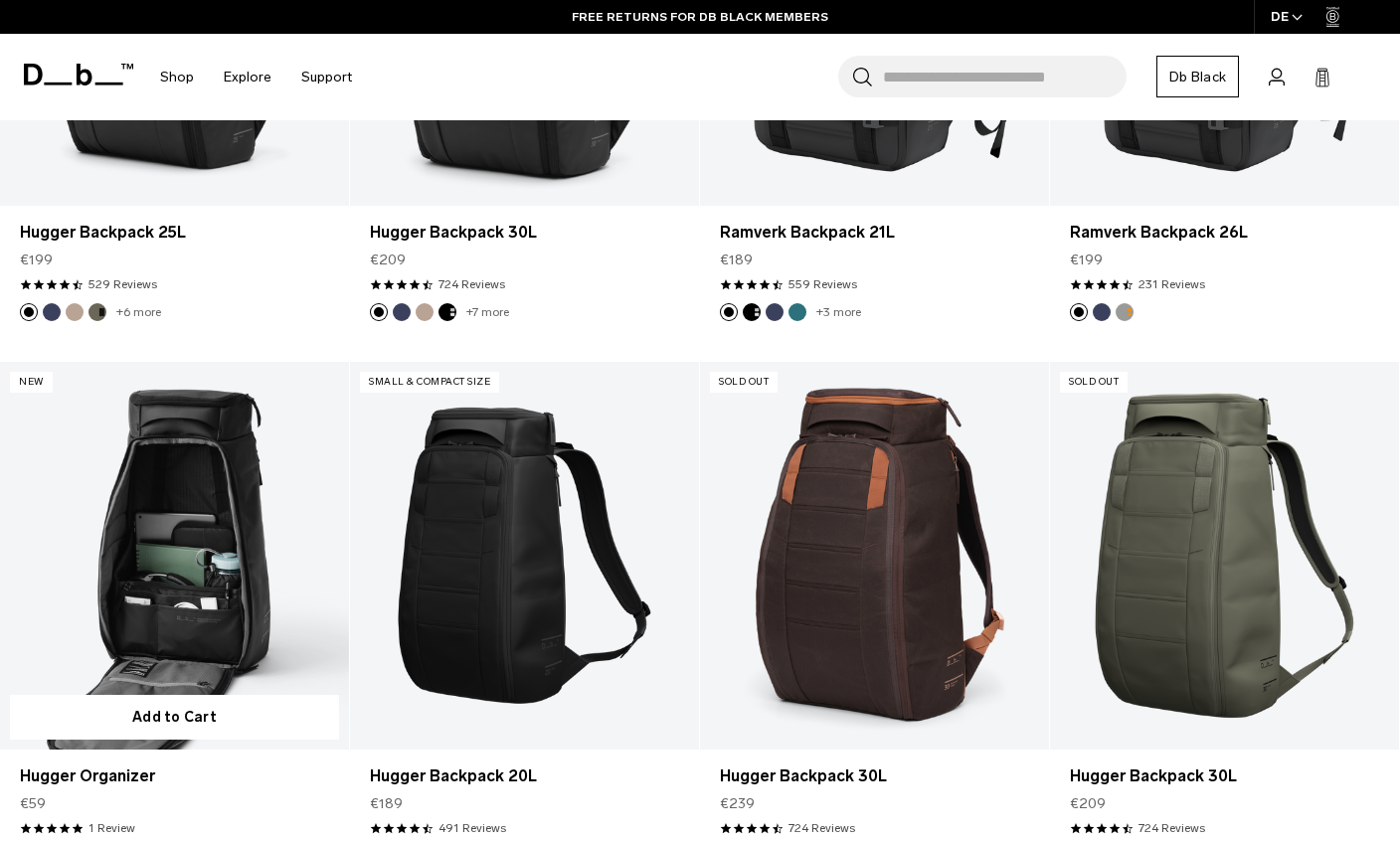 click at bounding box center [174, 556] 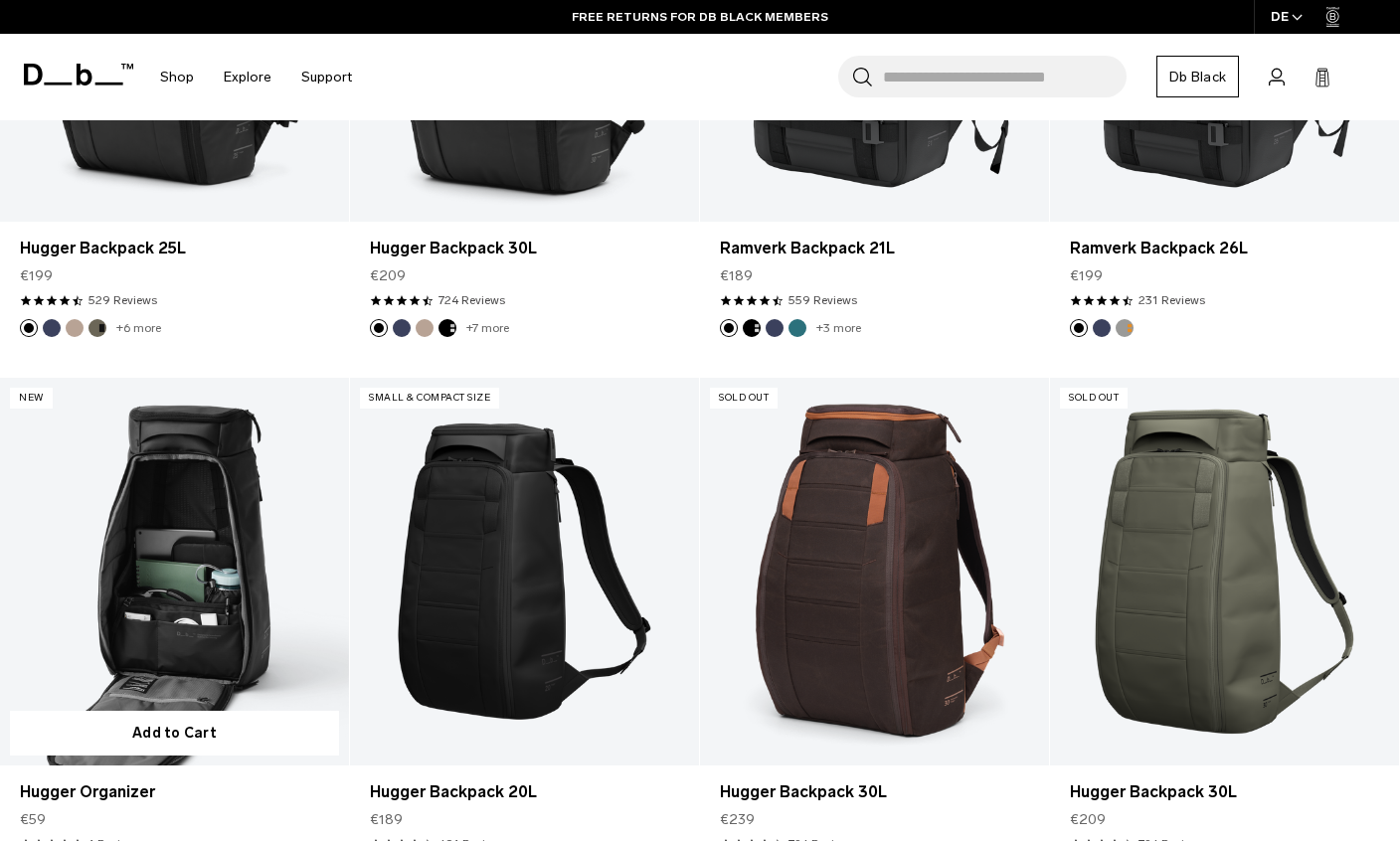 scroll, scrollTop: 750, scrollLeft: 0, axis: vertical 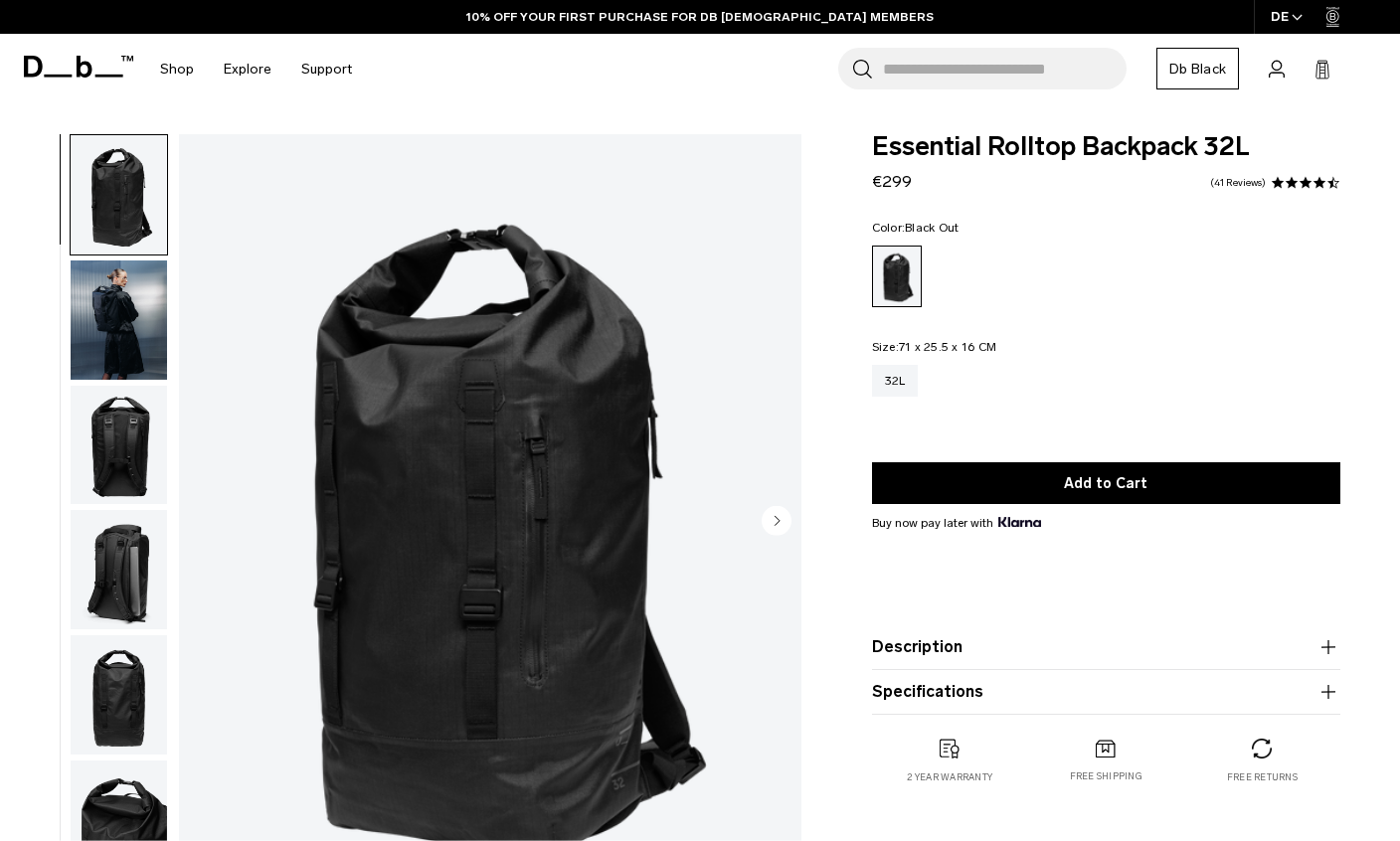 click at bounding box center (118, 320) 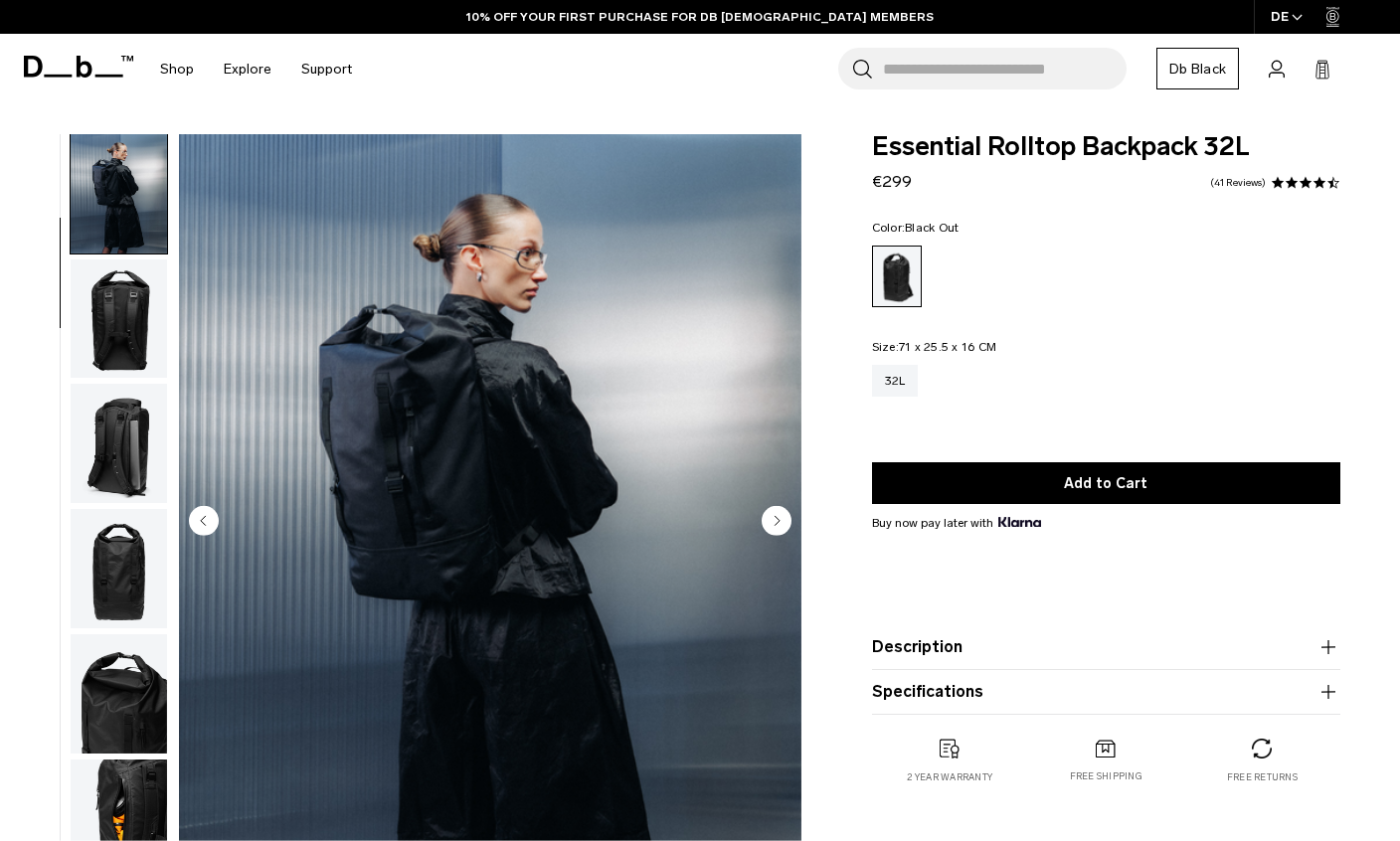 click at bounding box center (118, 319) 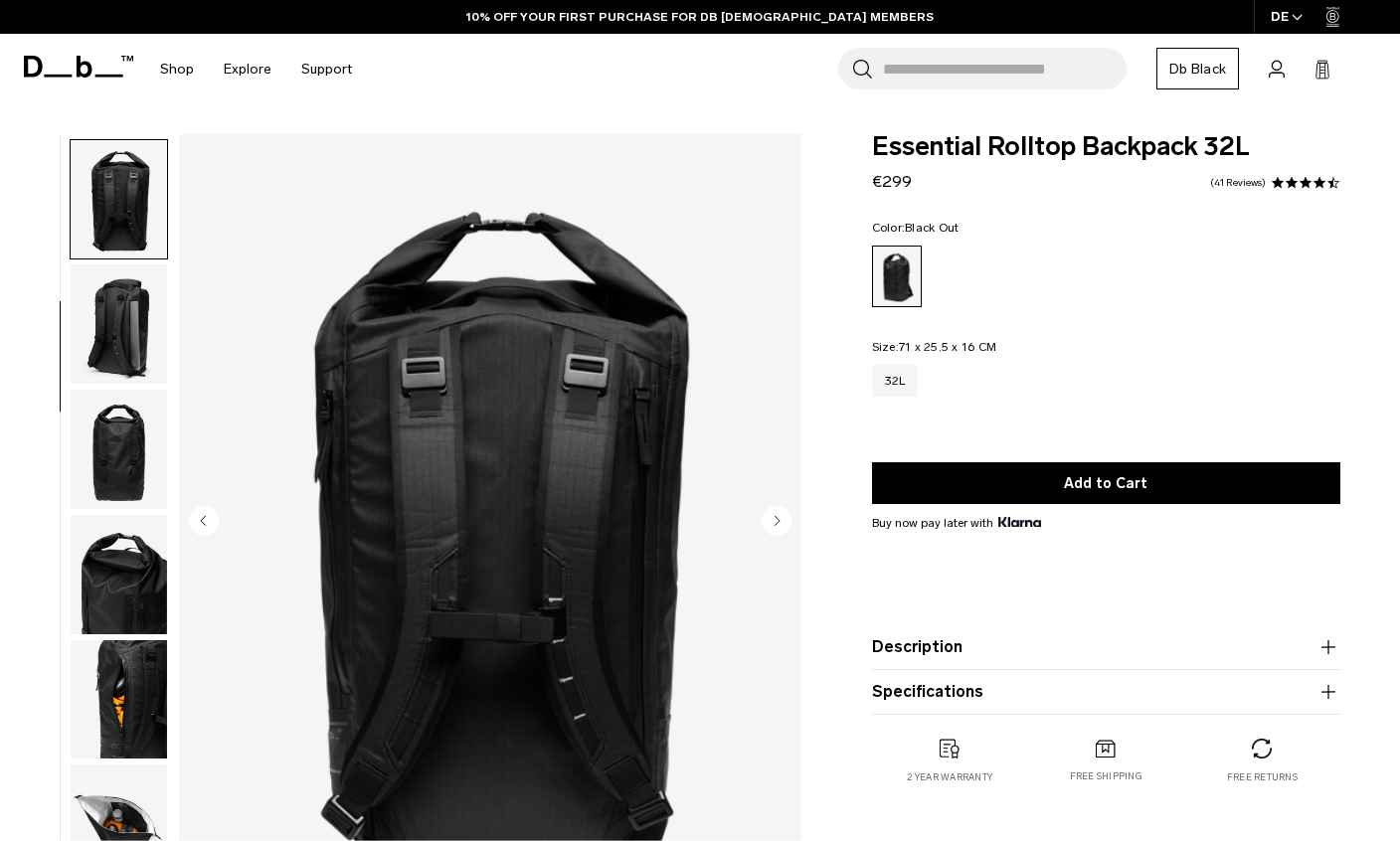 scroll, scrollTop: 252, scrollLeft: 0, axis: vertical 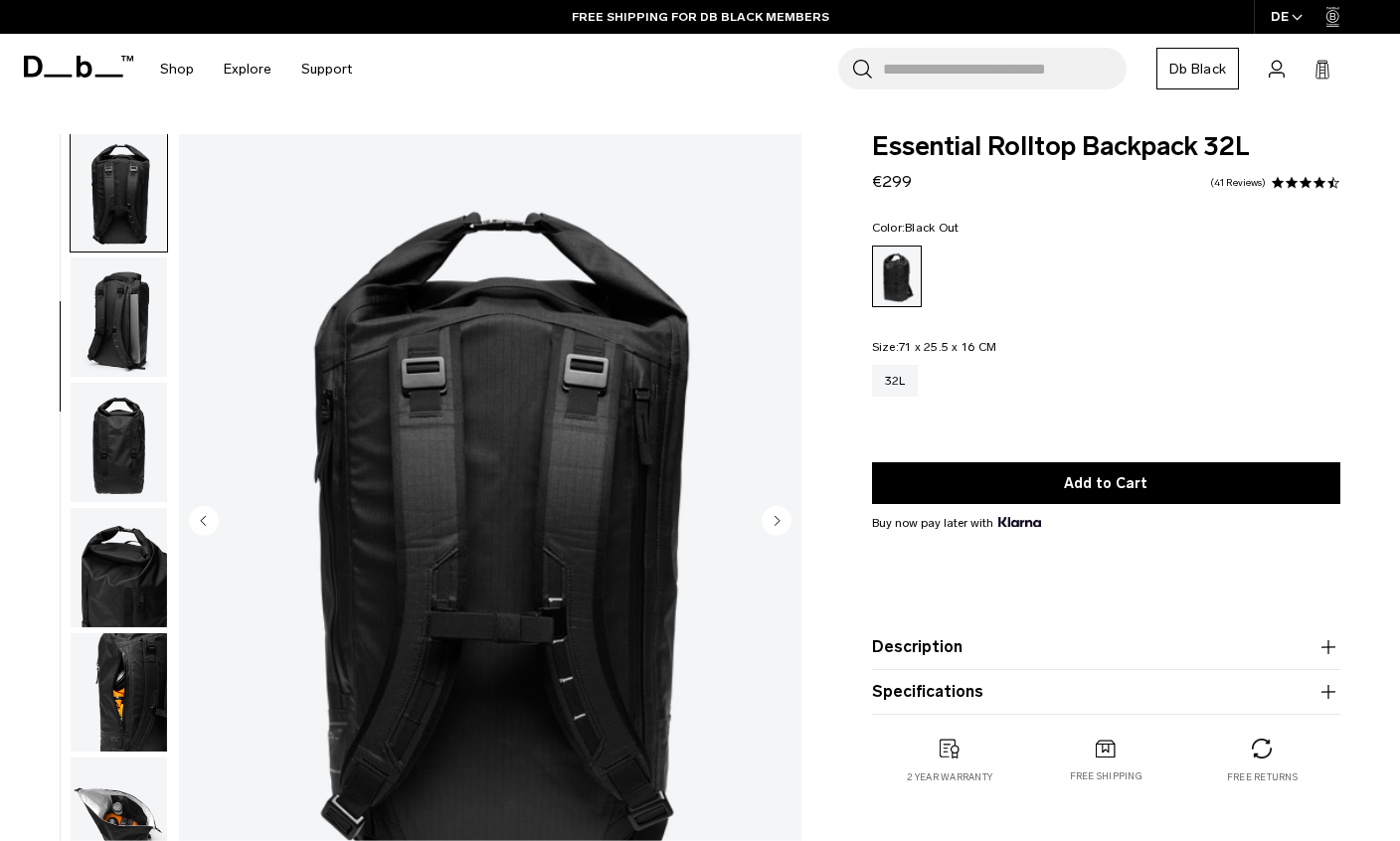click at bounding box center [118, 317] 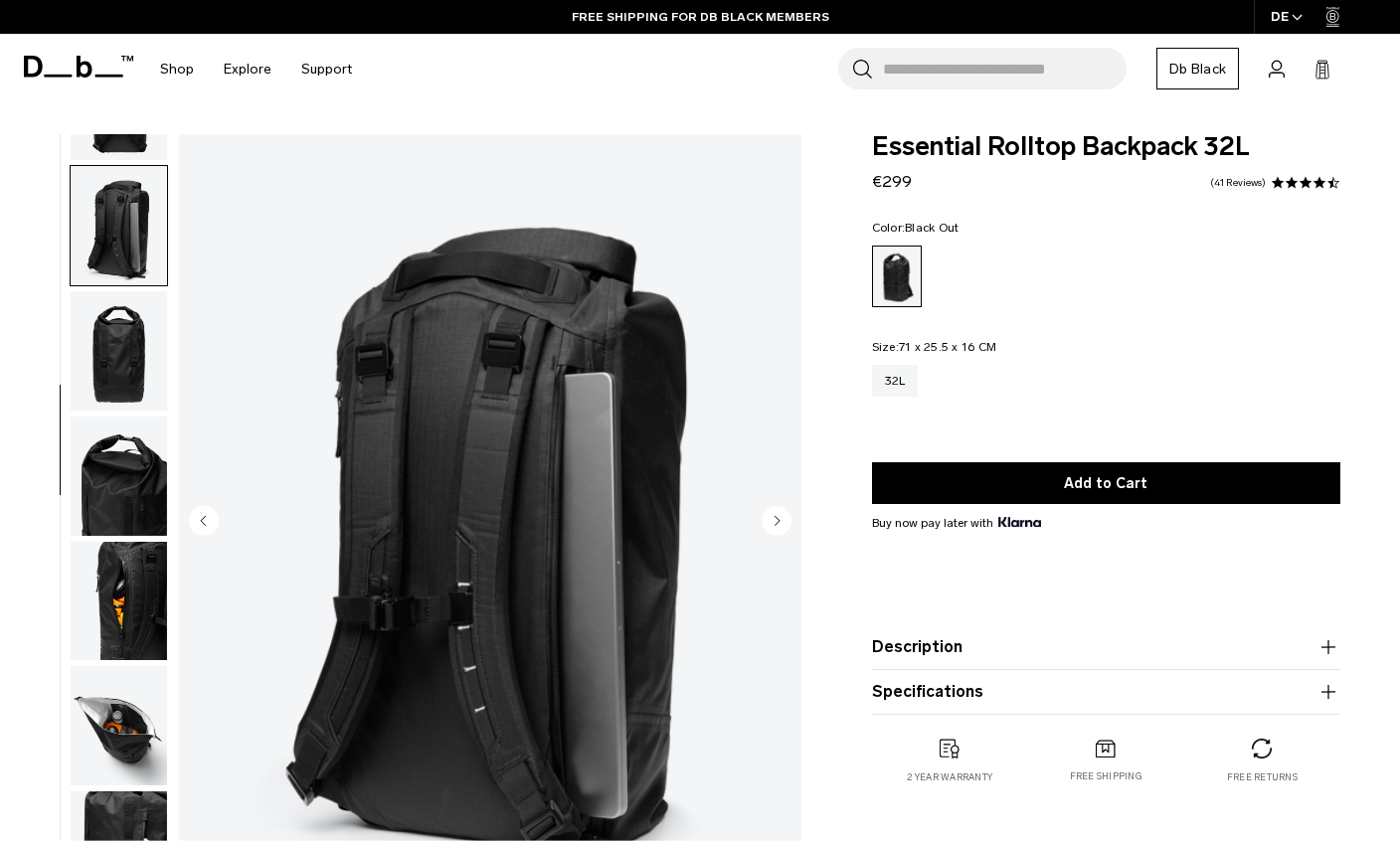 scroll, scrollTop: 357, scrollLeft: 0, axis: vertical 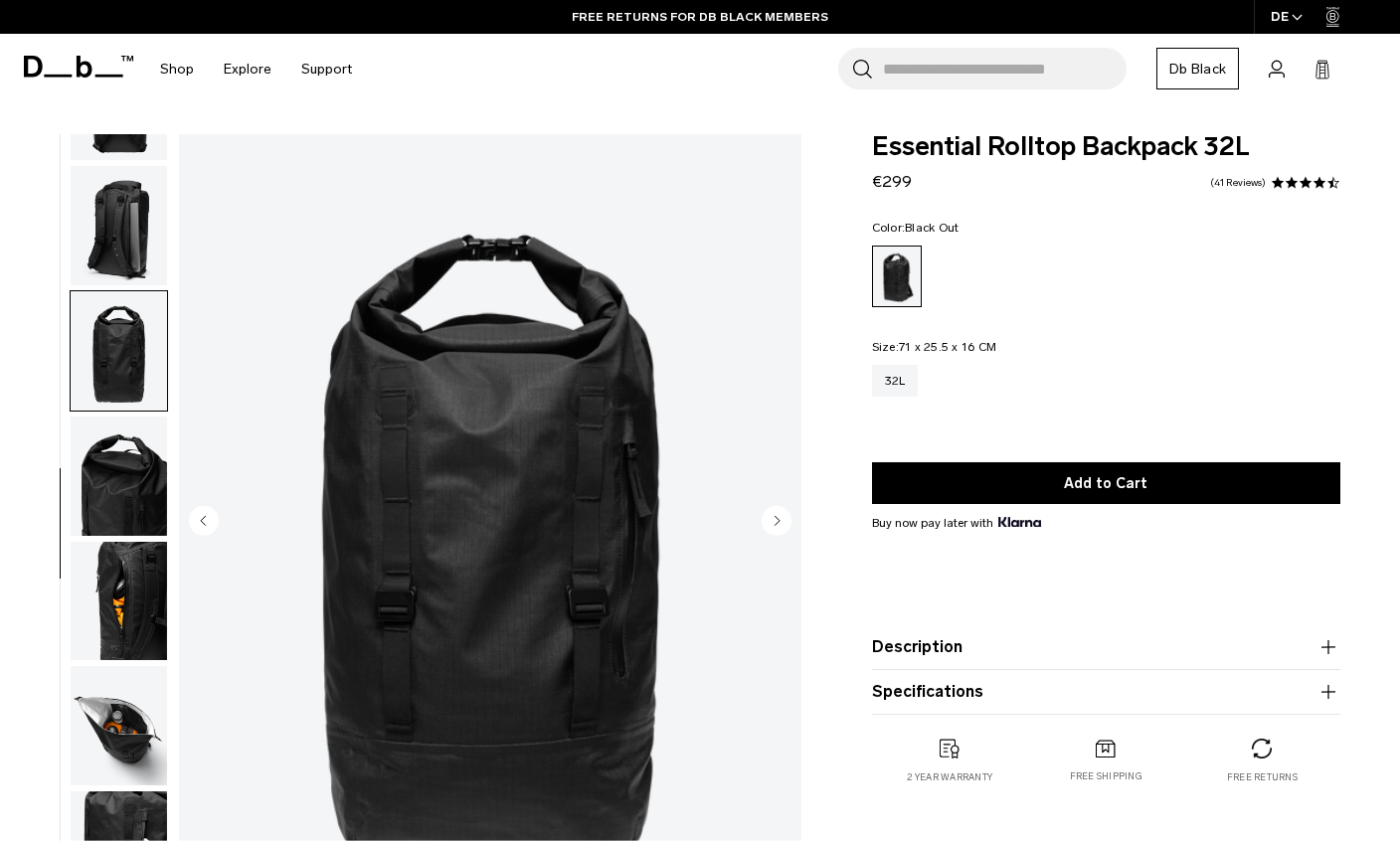 click at bounding box center [118, 476] 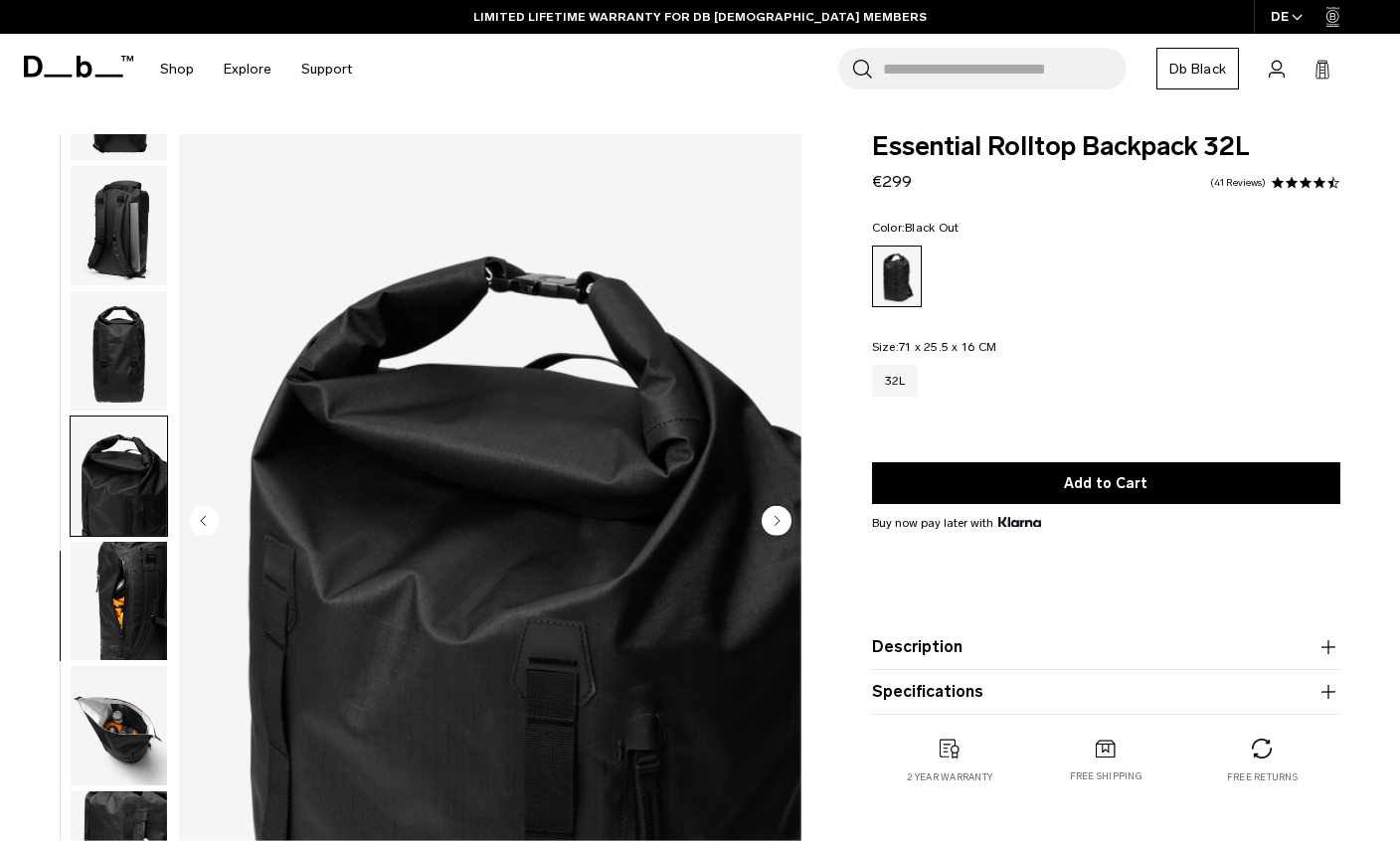 click at bounding box center (118, 601) 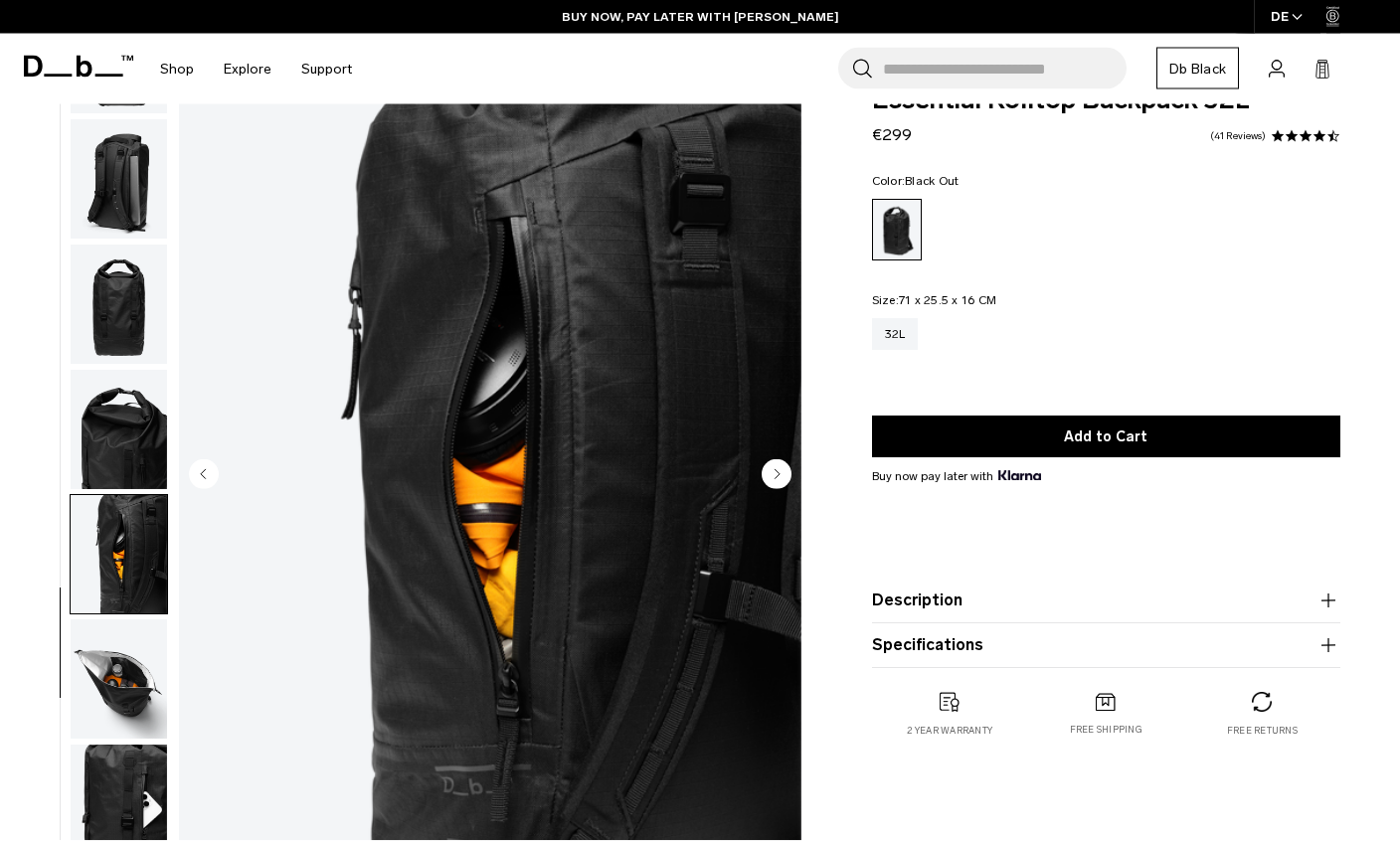 scroll, scrollTop: 49, scrollLeft: 0, axis: vertical 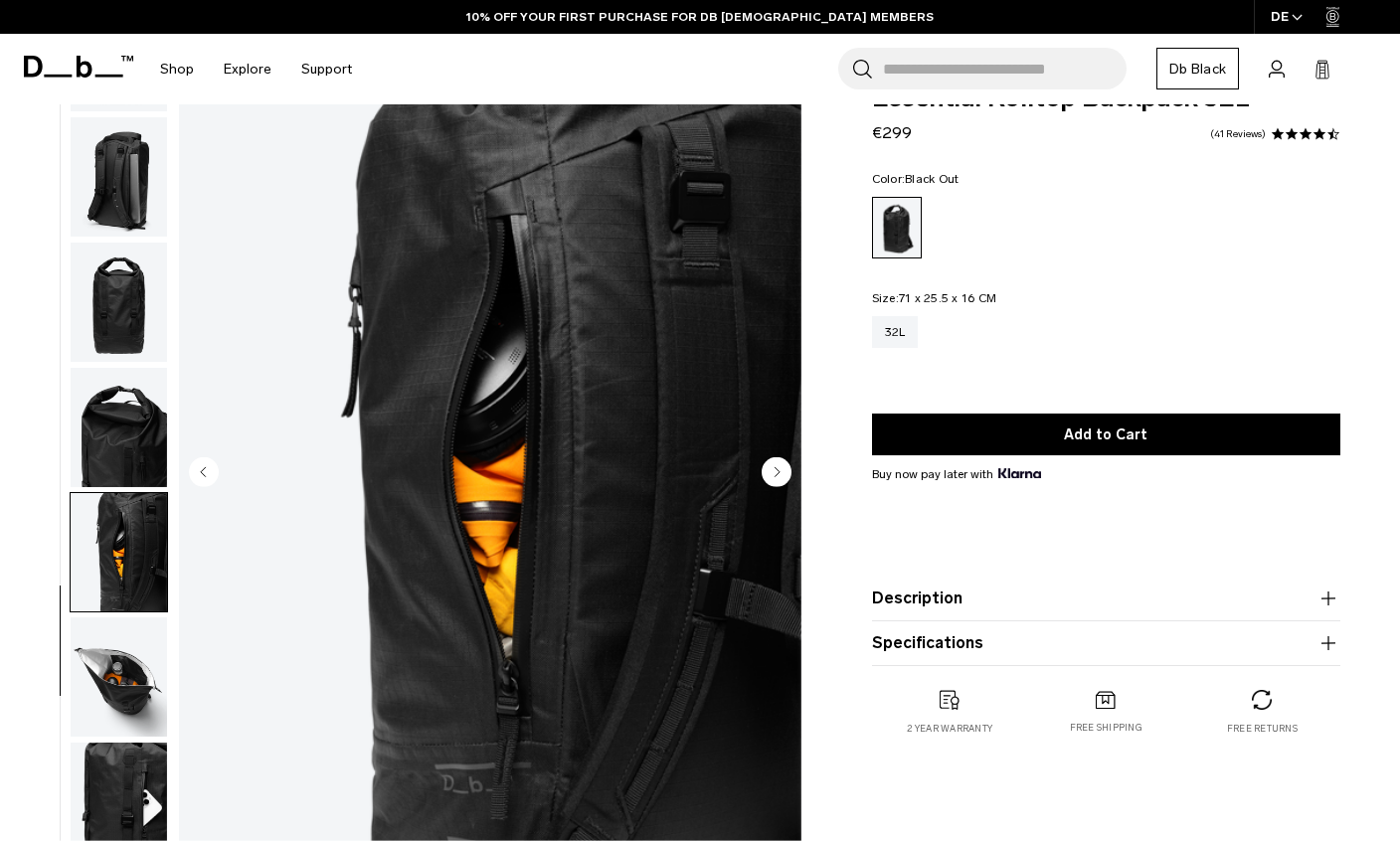 click at bounding box center [118, 677] 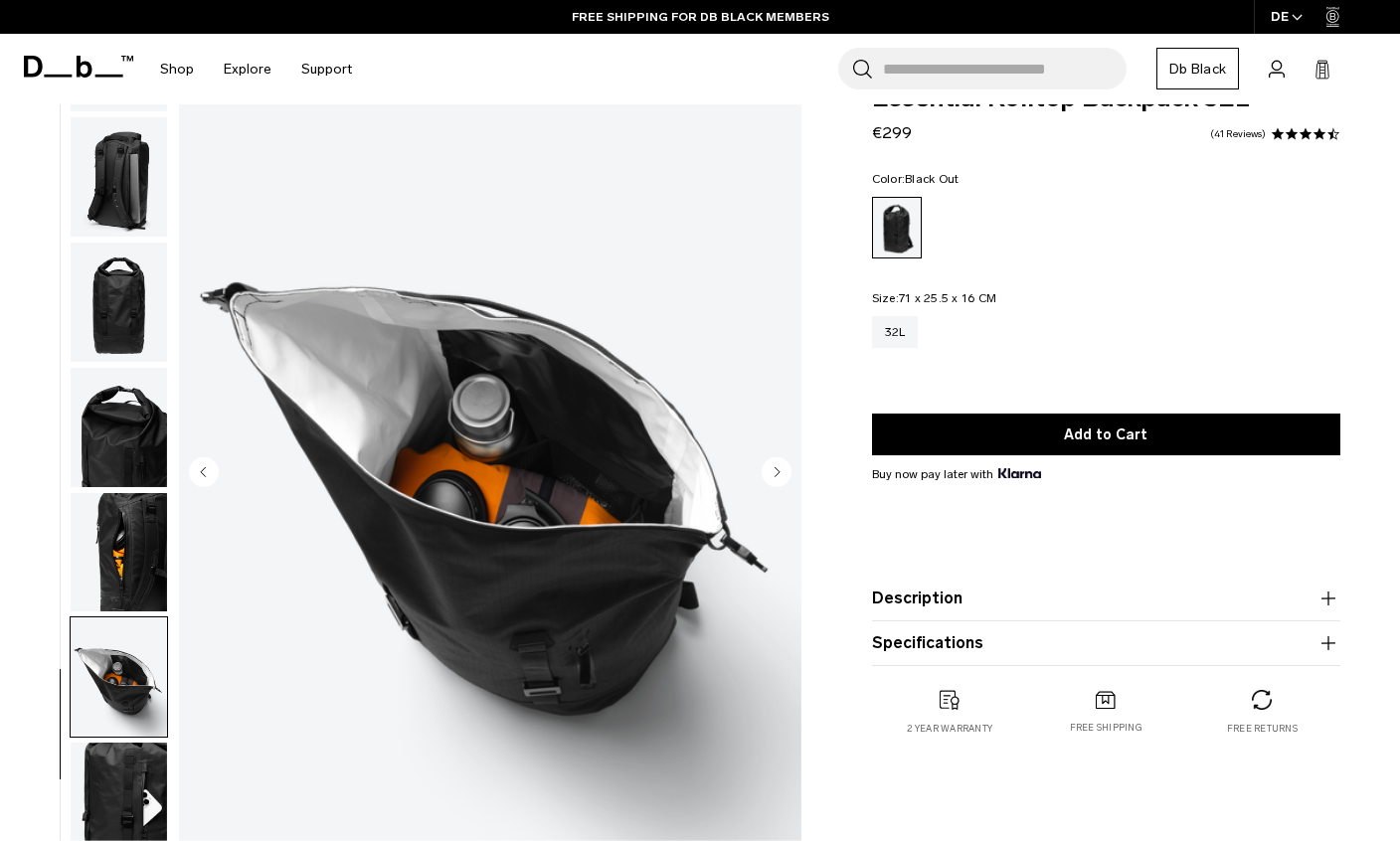 click at bounding box center (118, 802) 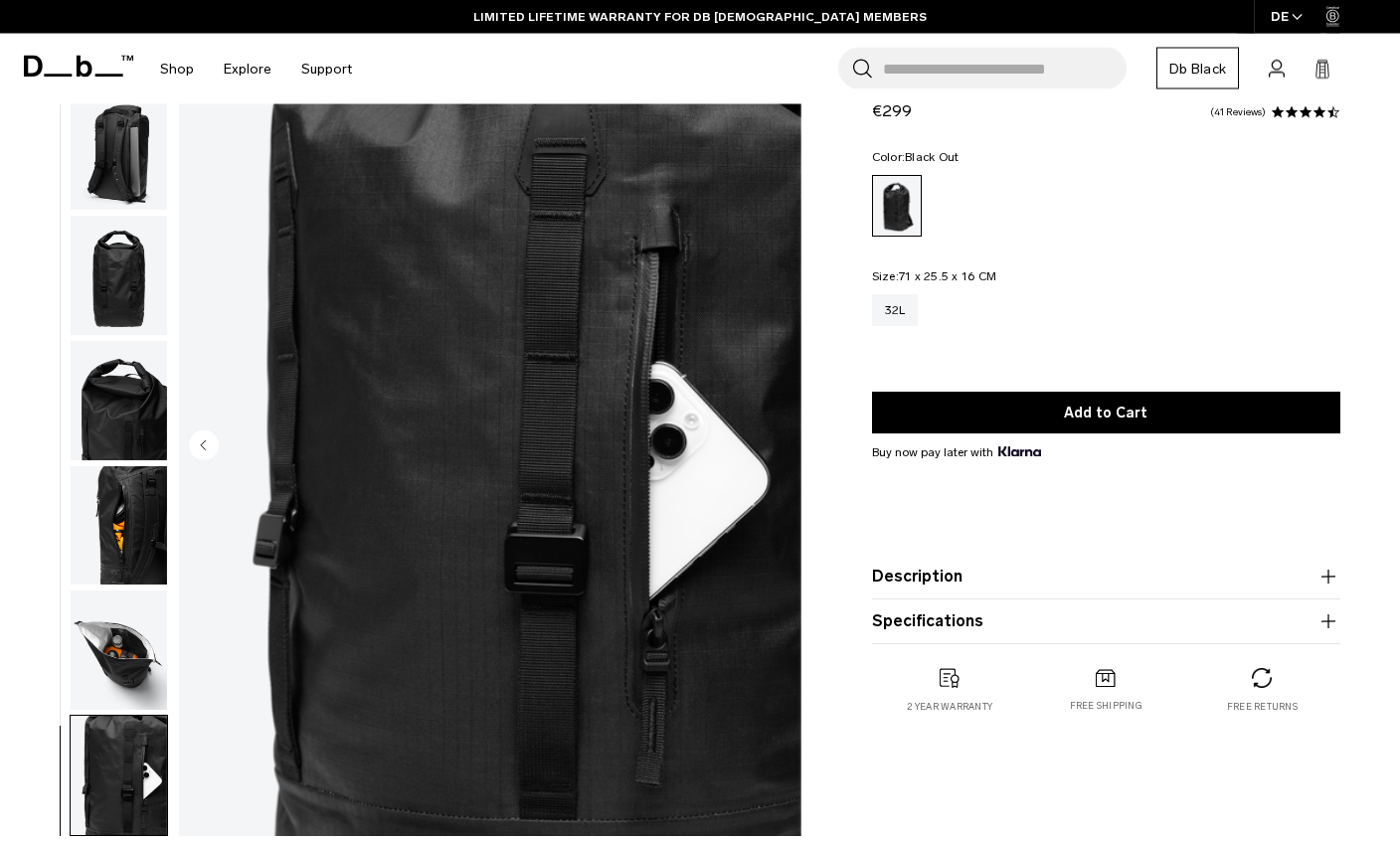 scroll, scrollTop: 0, scrollLeft: 0, axis: both 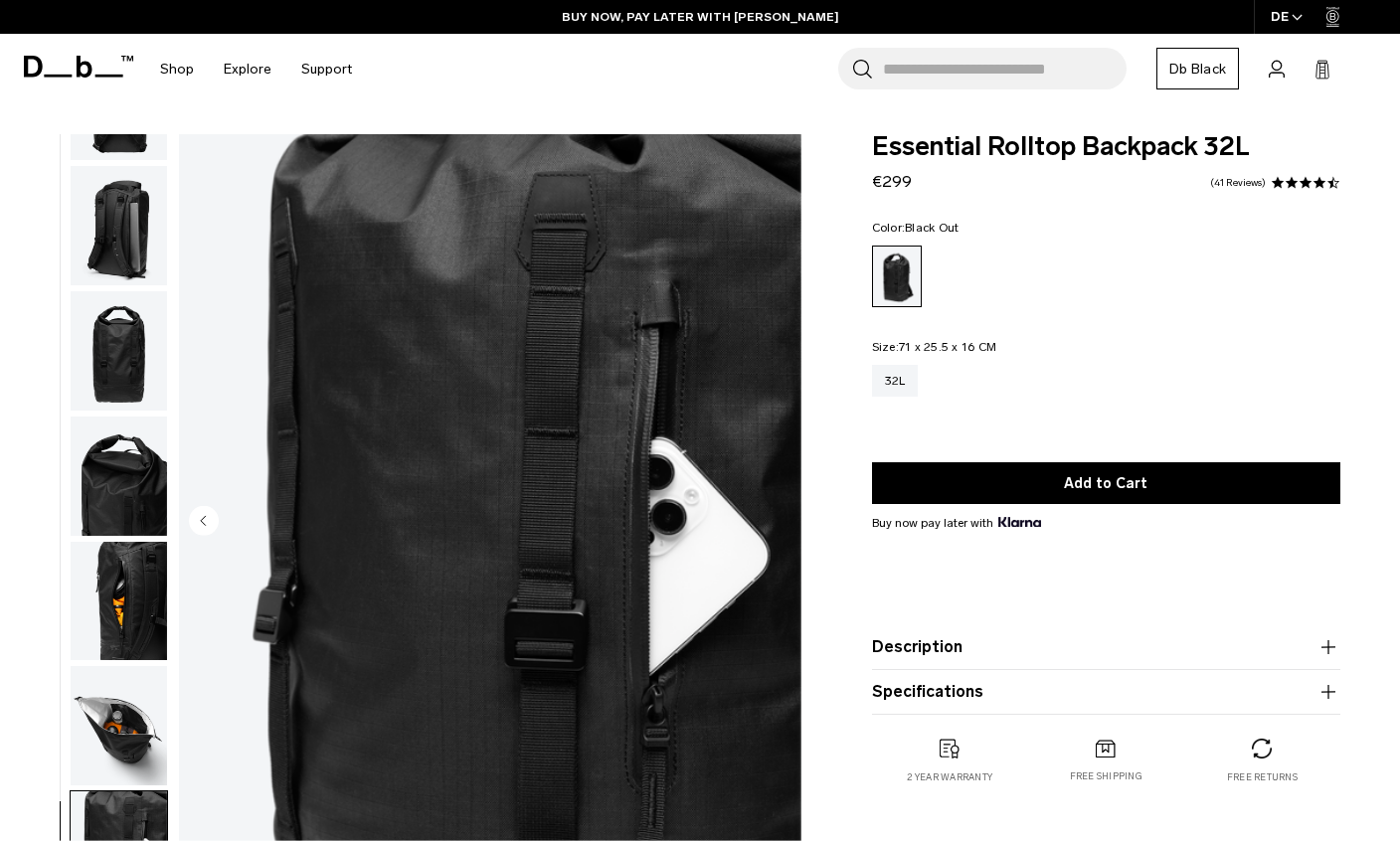 click at bounding box center (118, 351) 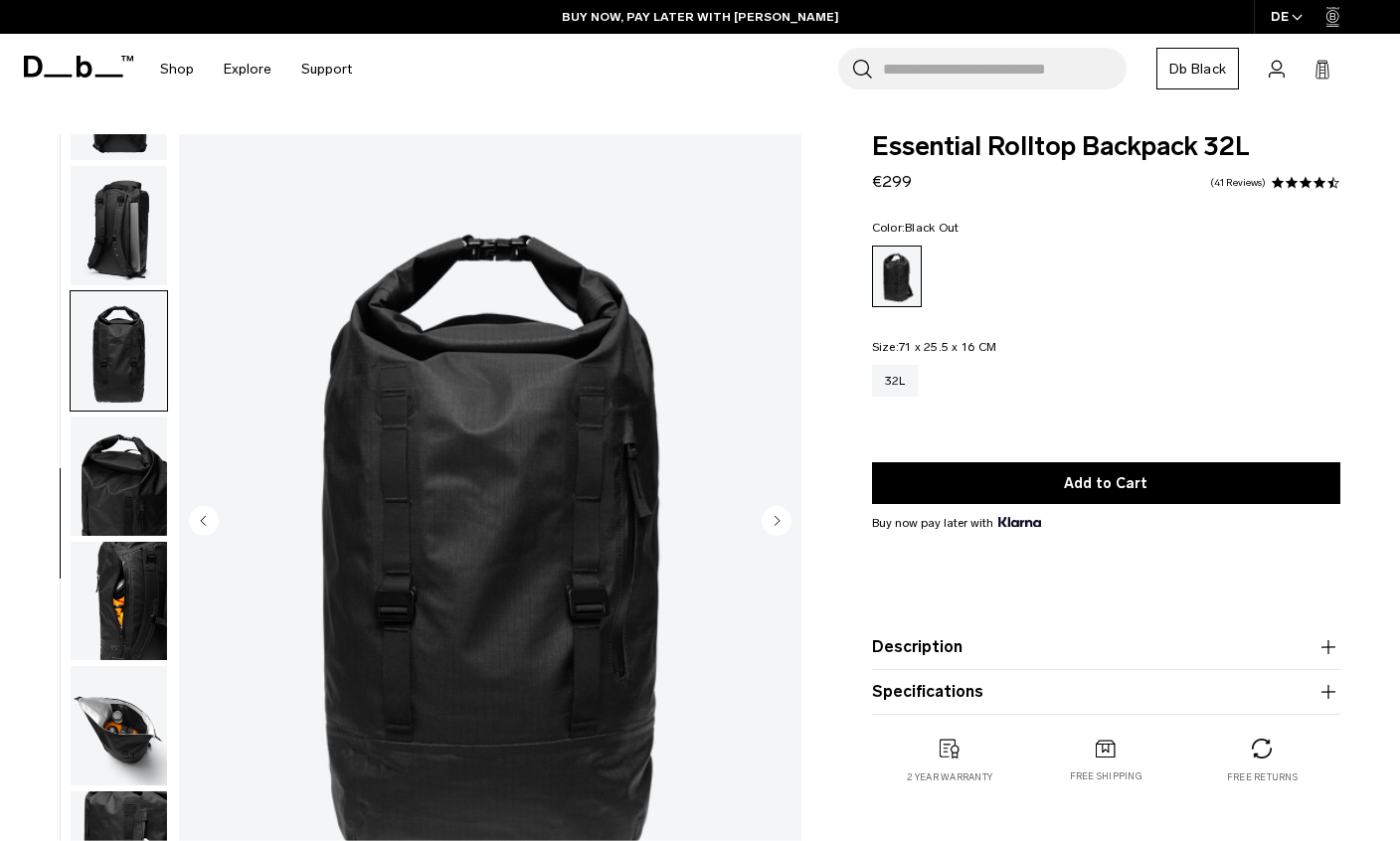 click at bounding box center (118, 476) 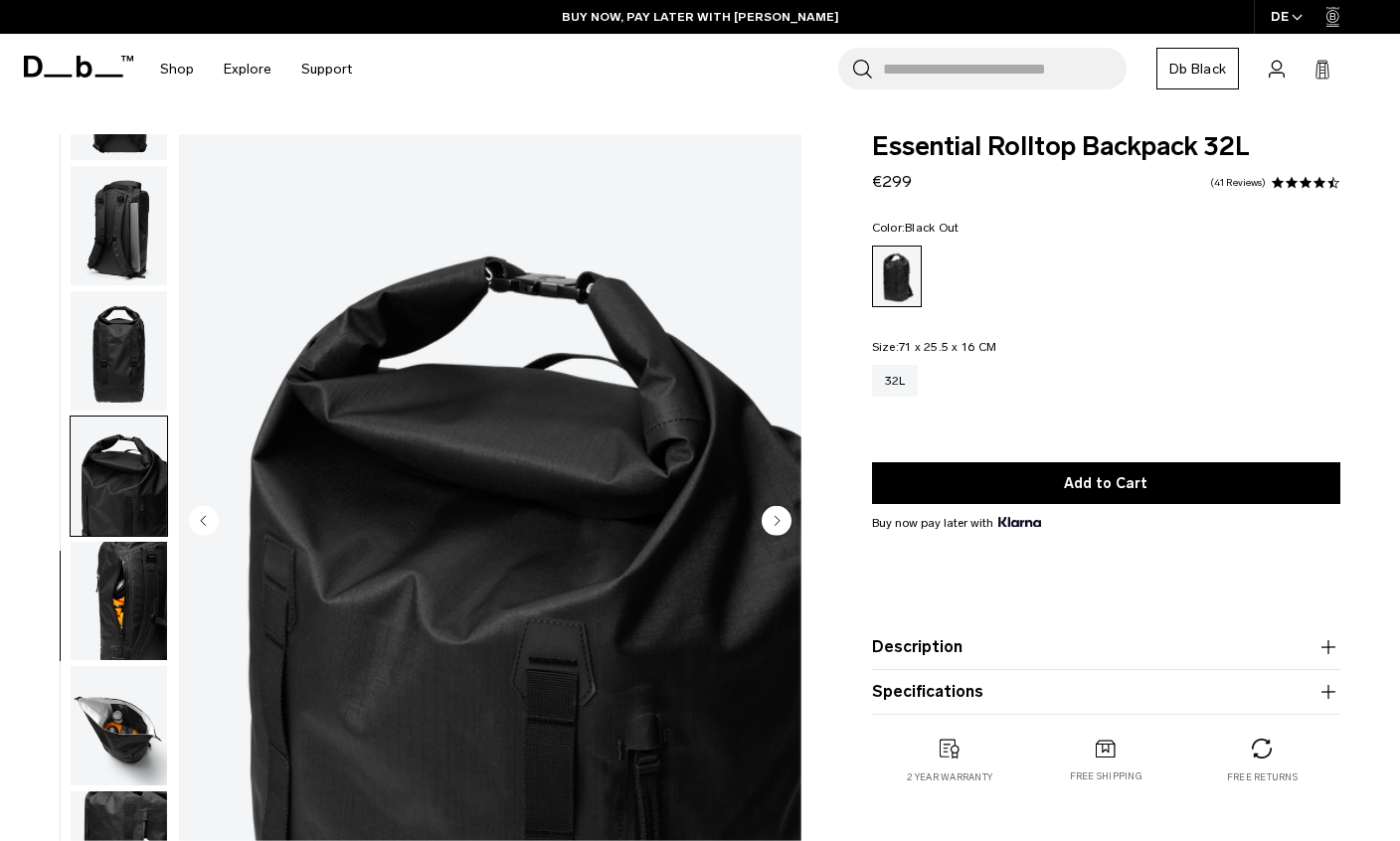 click at bounding box center (118, 601) 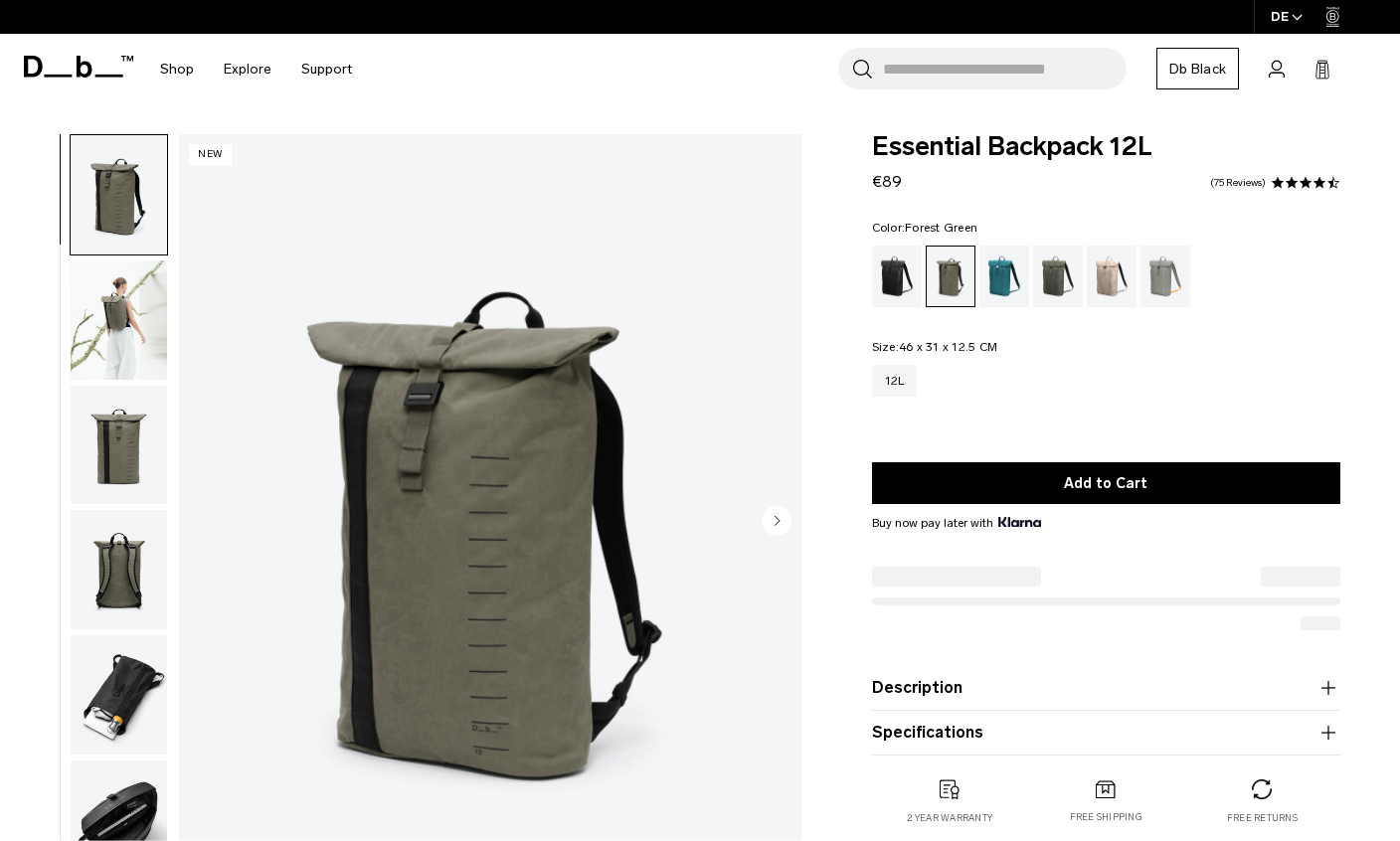 scroll, scrollTop: 0, scrollLeft: 0, axis: both 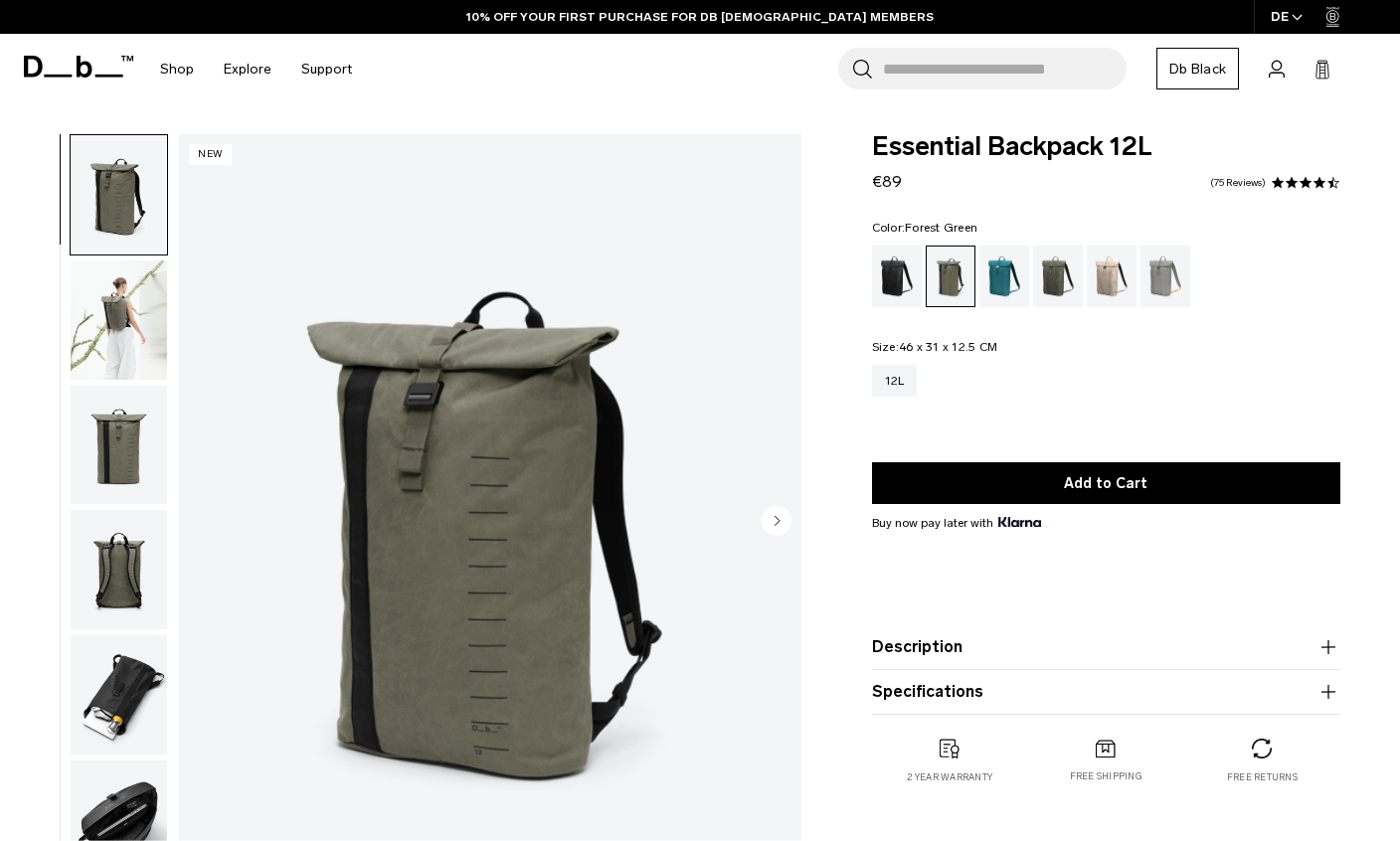 click at bounding box center [118, 320] 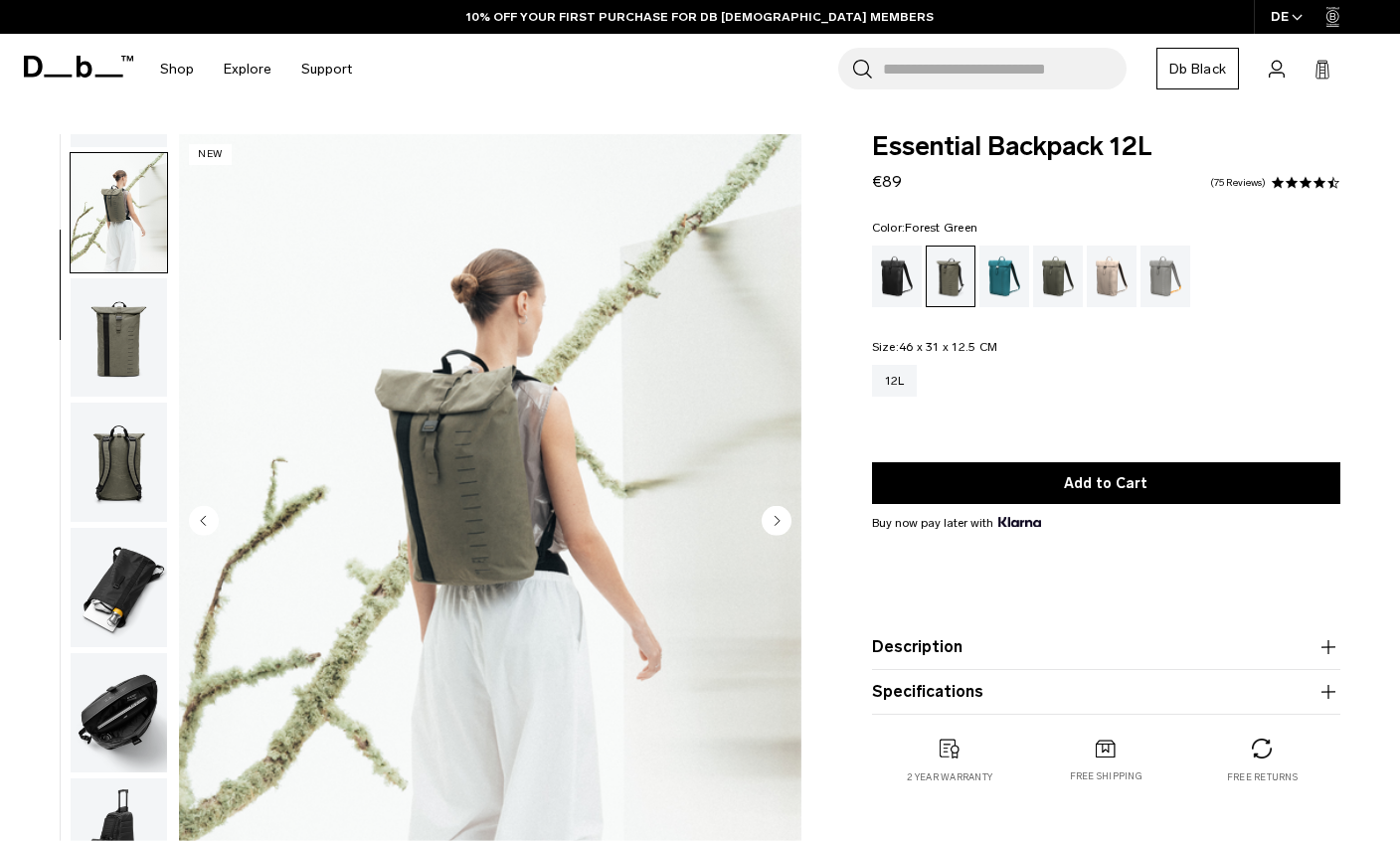 scroll, scrollTop: 126, scrollLeft: 0, axis: vertical 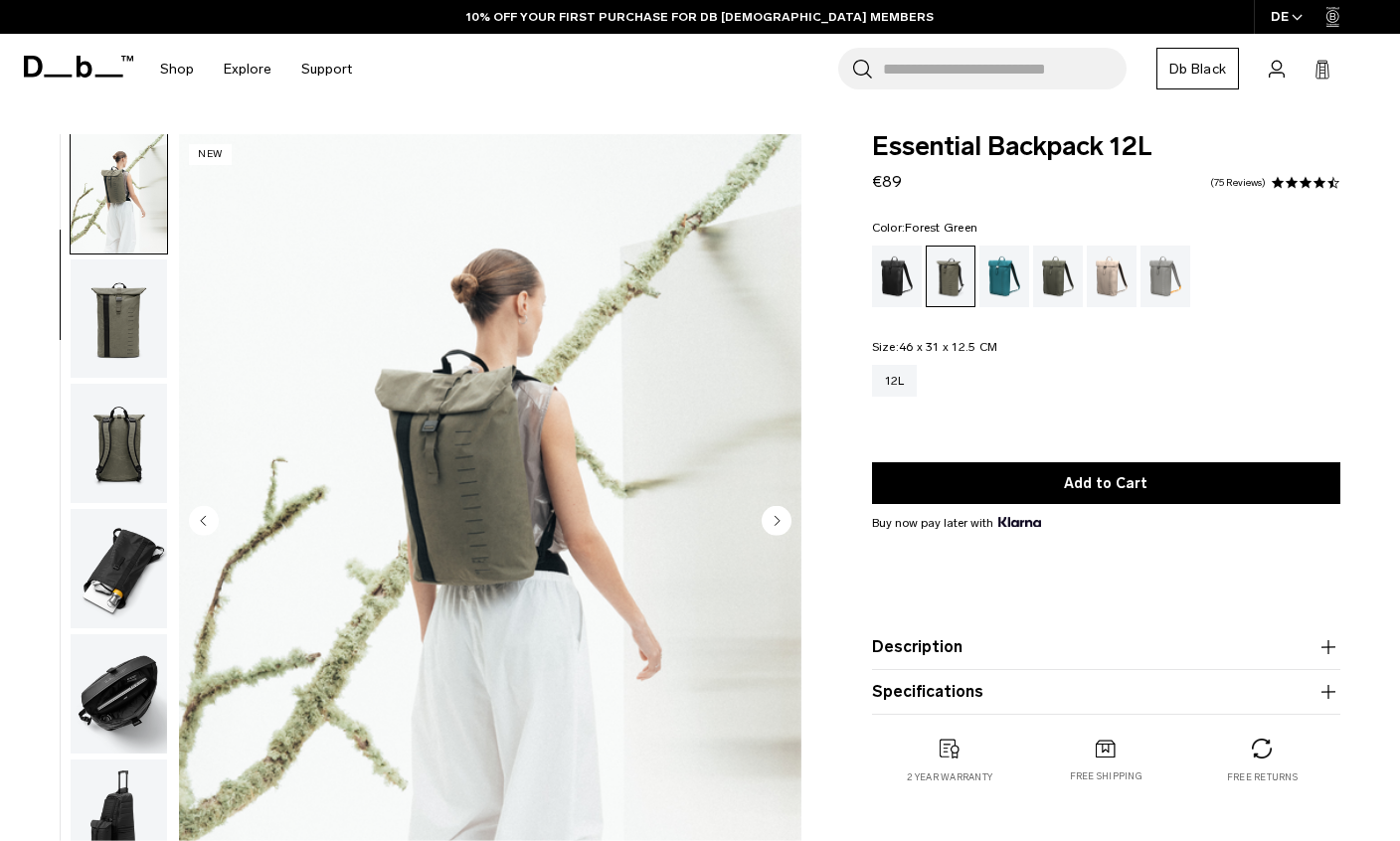 click at bounding box center (118, 319) 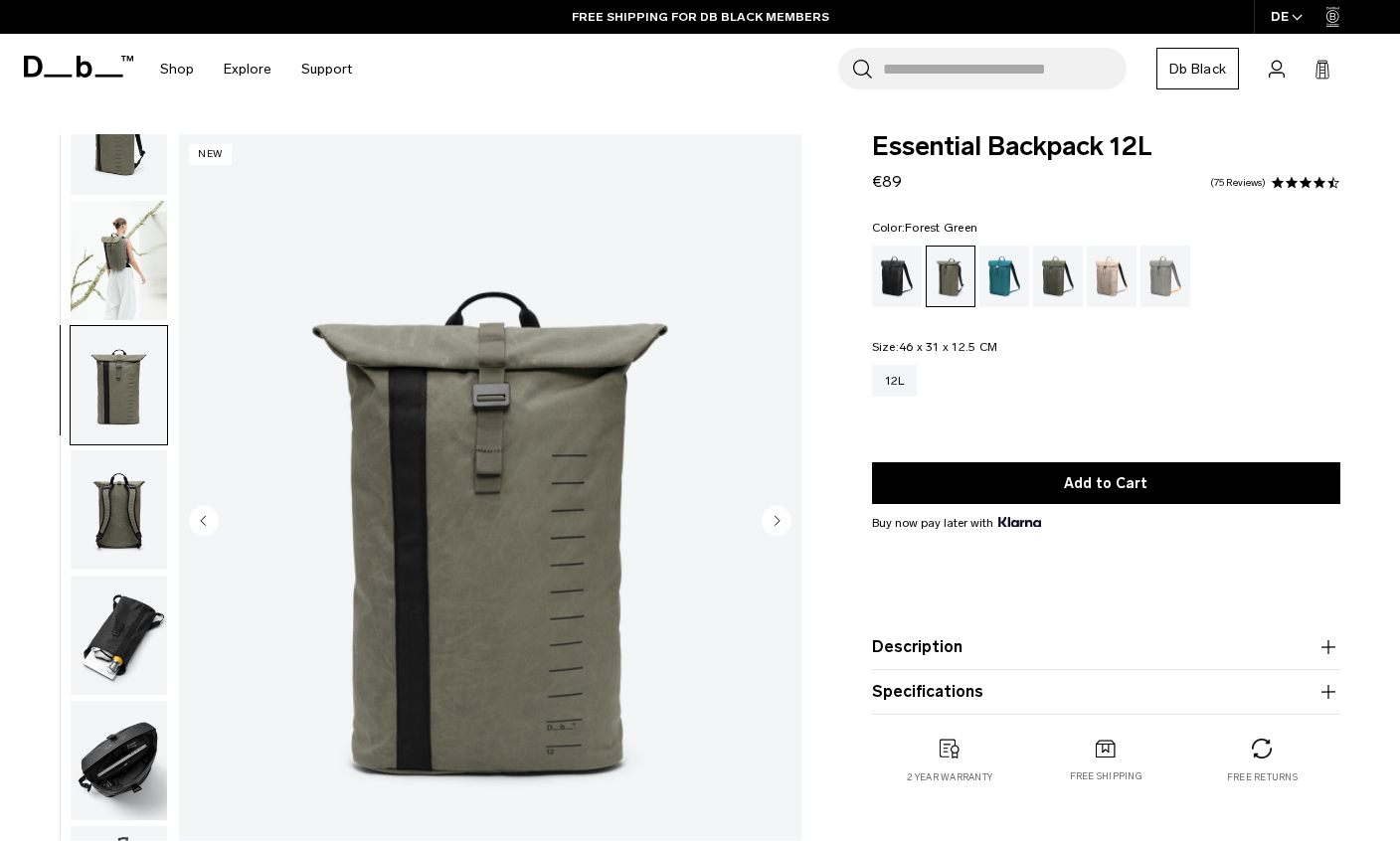 click at bounding box center (118, 510) 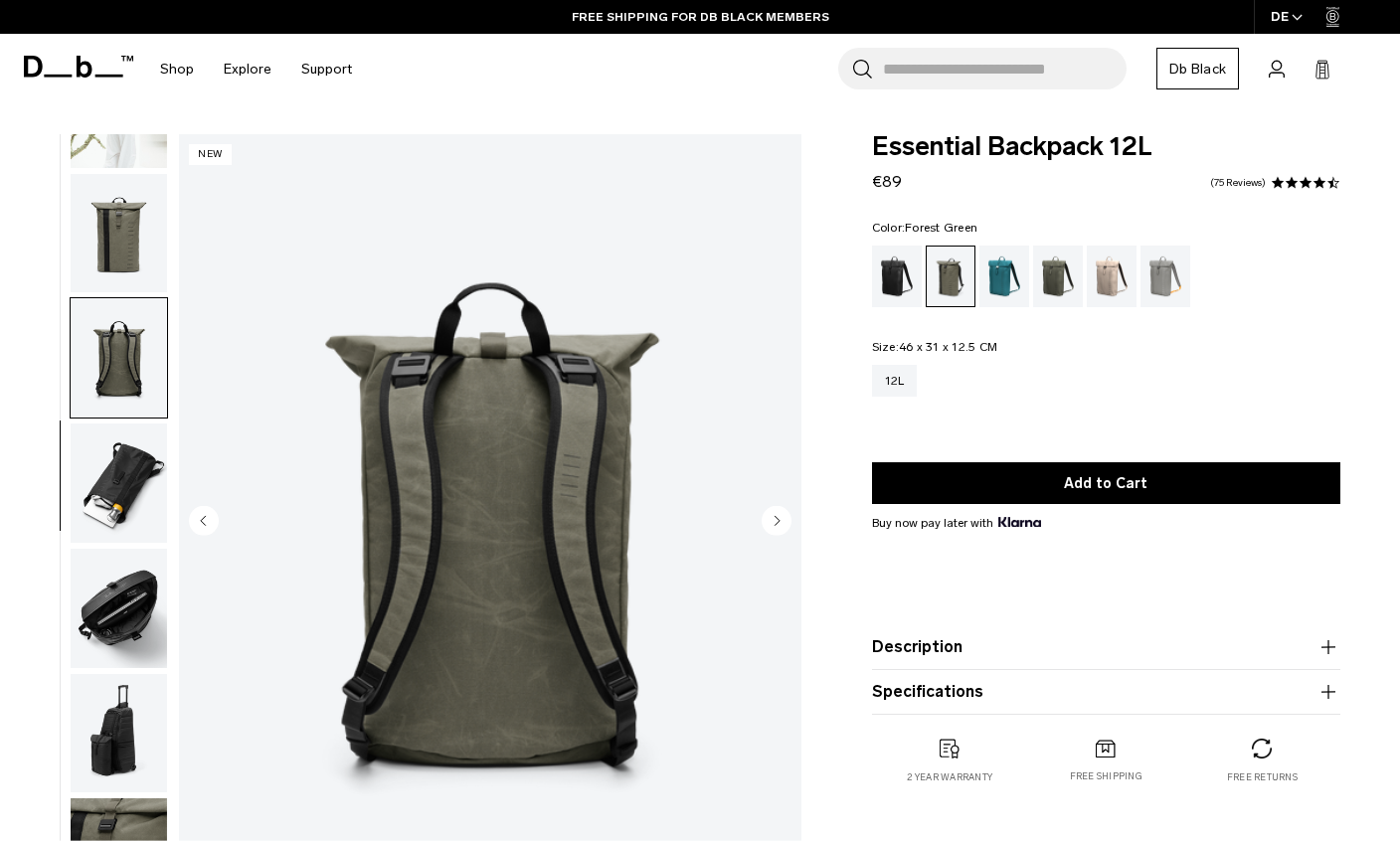 scroll, scrollTop: 231, scrollLeft: 0, axis: vertical 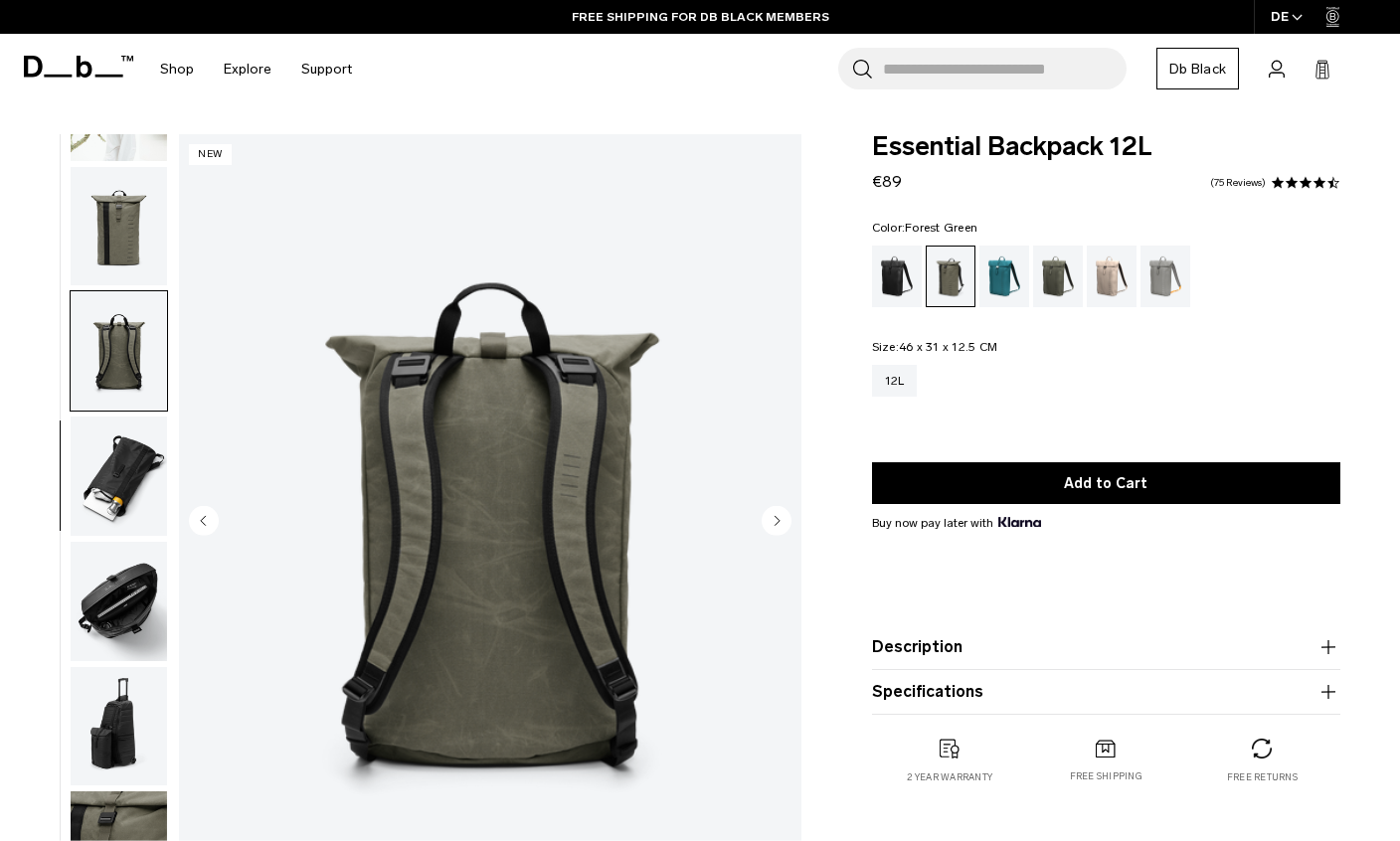 click at bounding box center [118, 476] 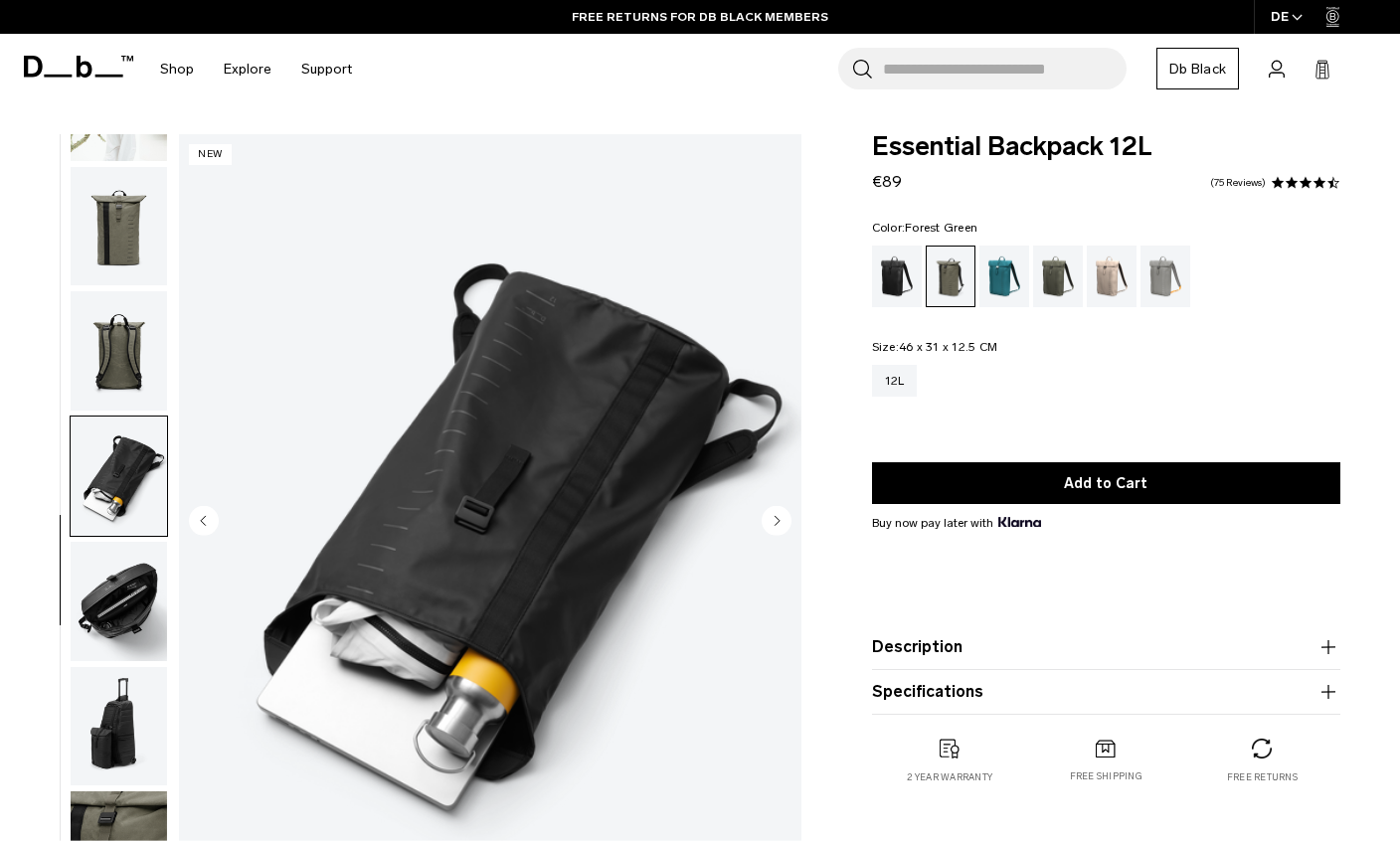 click at bounding box center (118, 601) 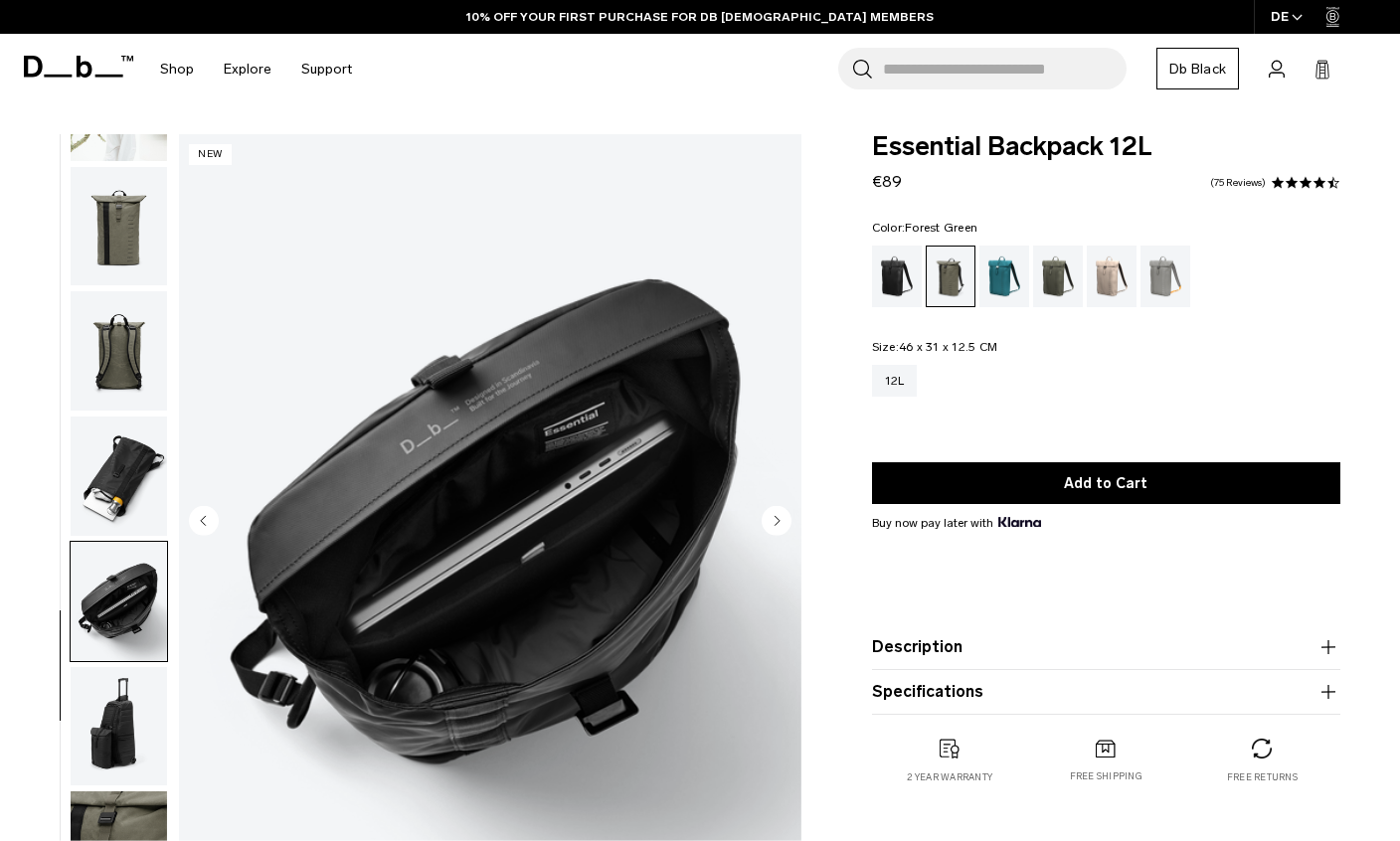 click at bounding box center [118, 727] 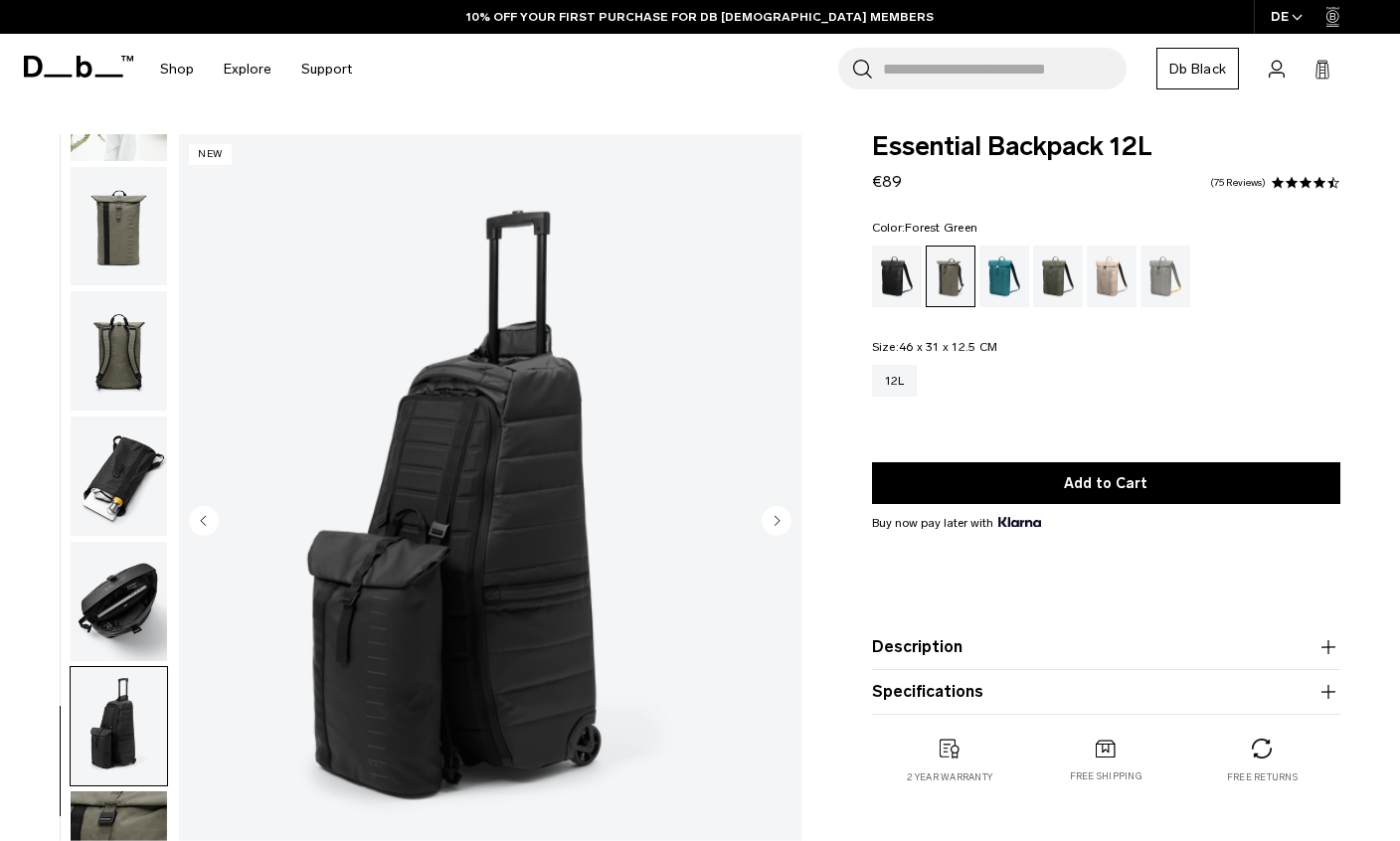 click at bounding box center (118, 601) 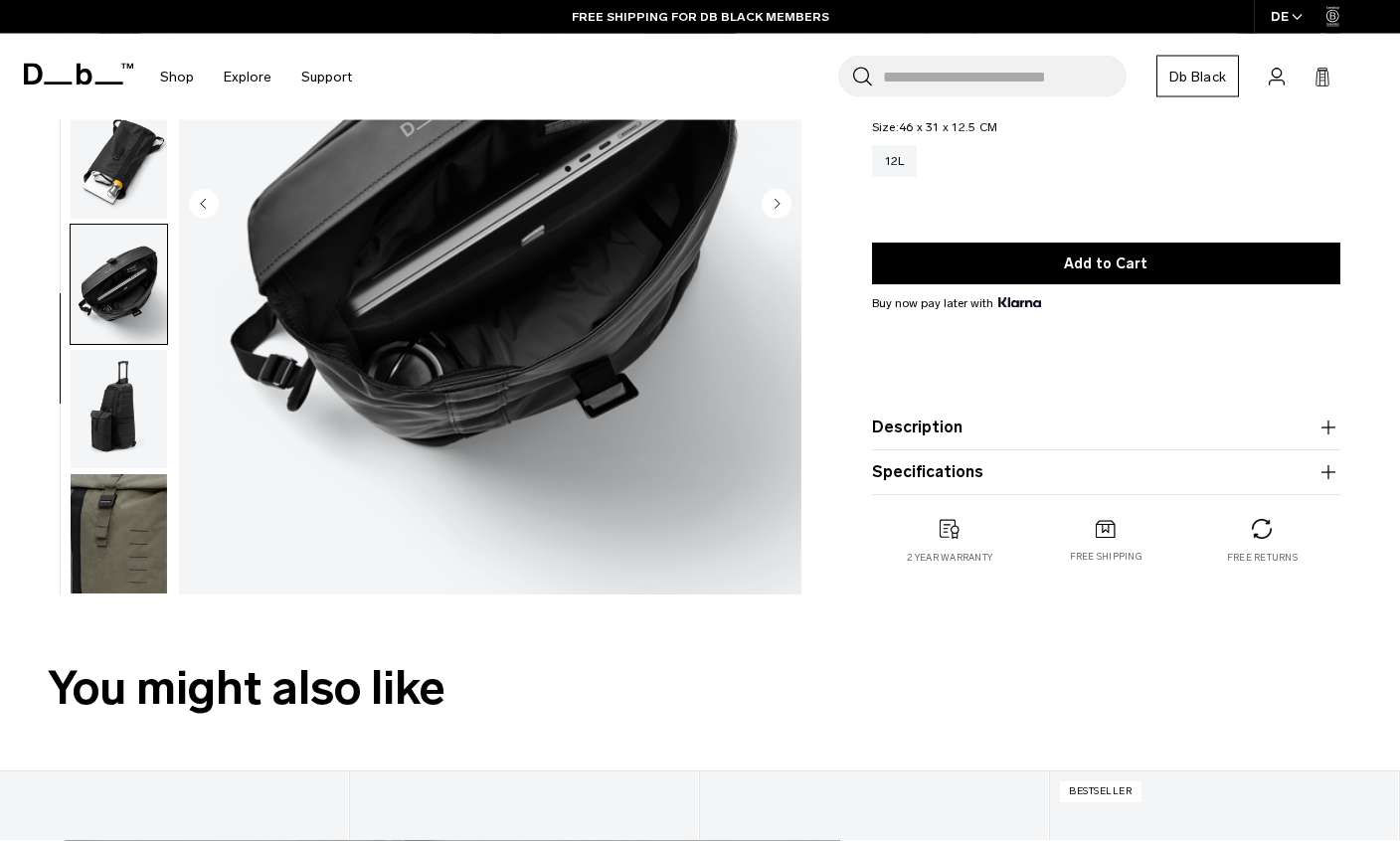 scroll, scrollTop: 412, scrollLeft: 0, axis: vertical 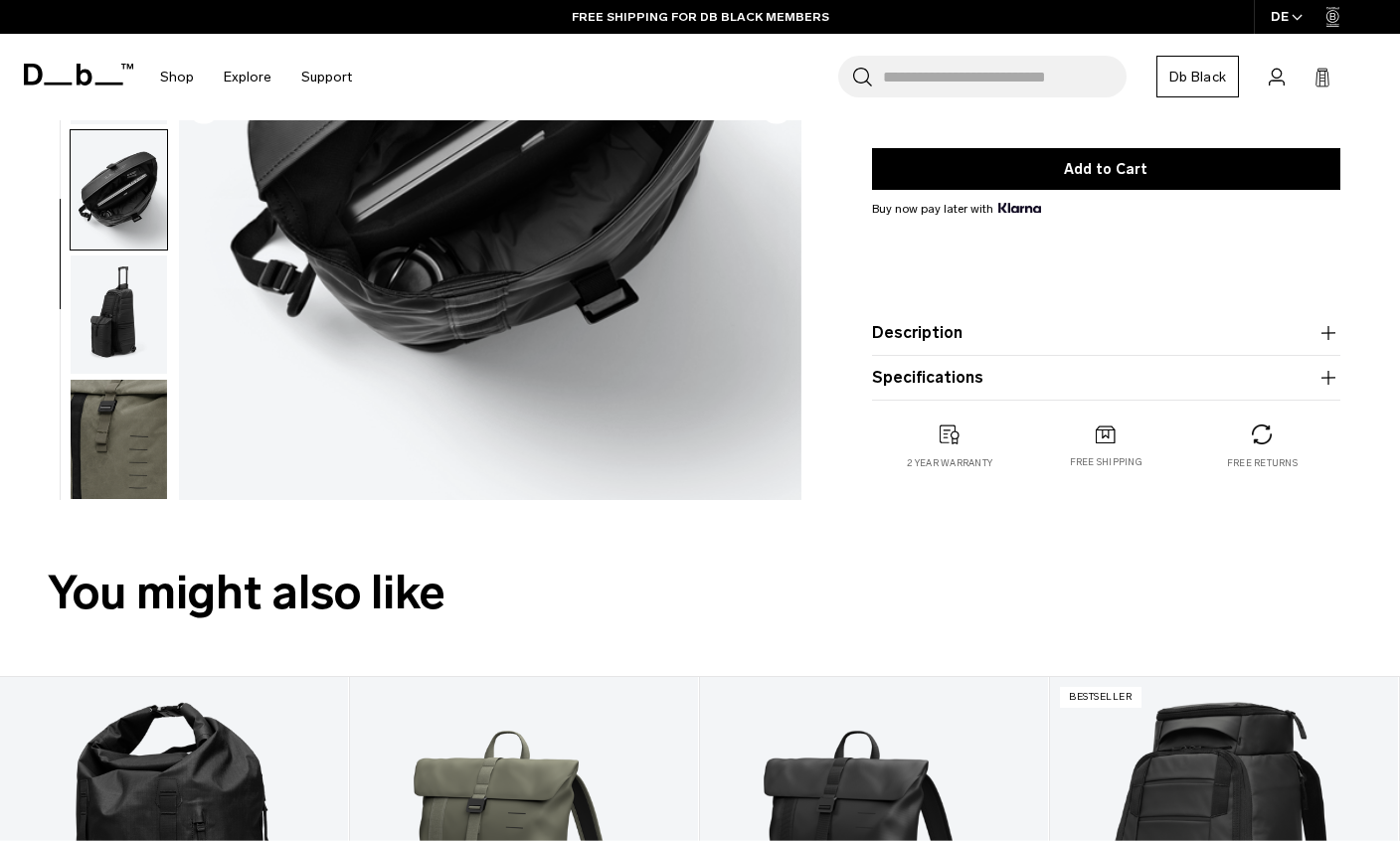 click at bounding box center [118, 439] 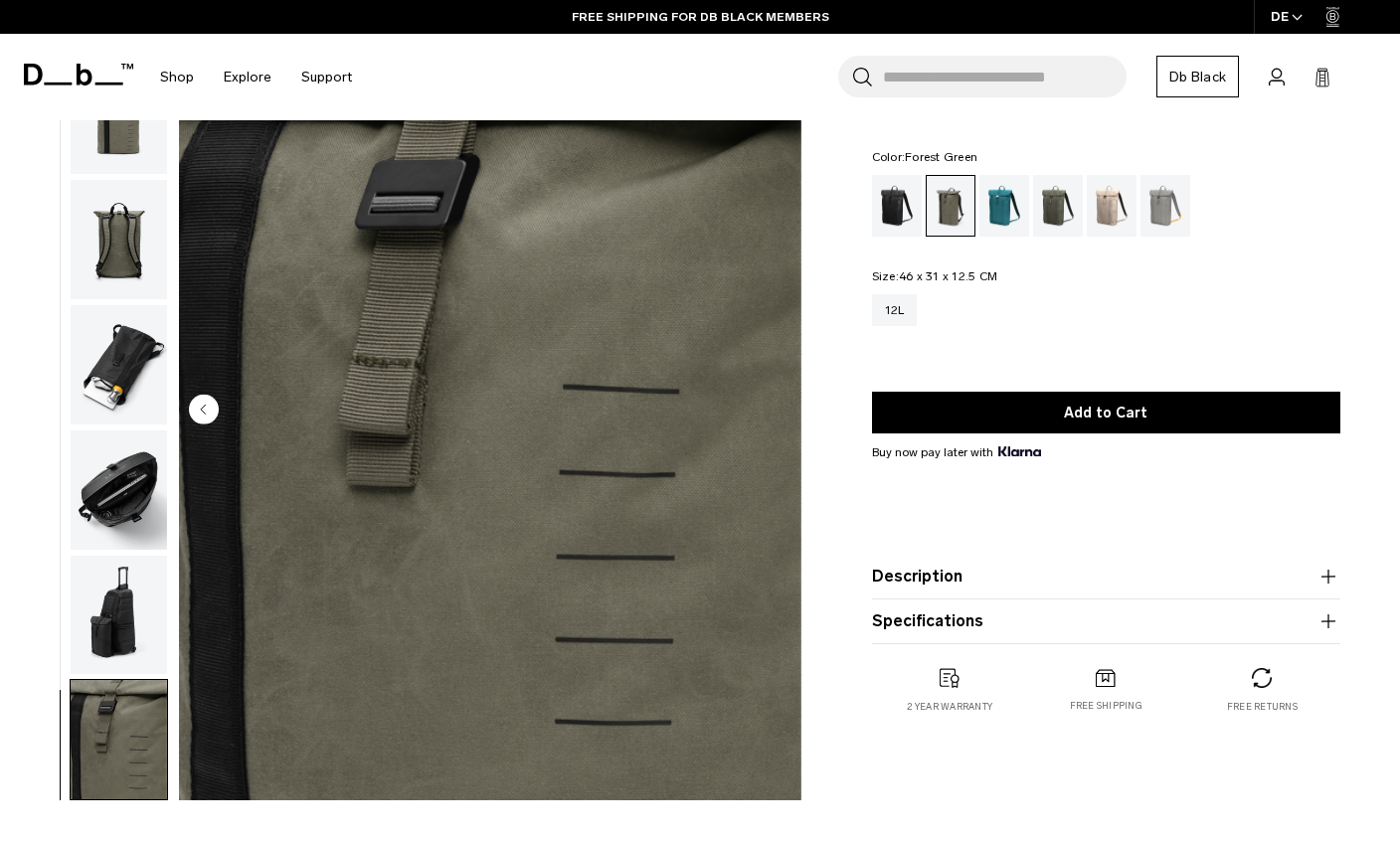 scroll, scrollTop: 0, scrollLeft: 0, axis: both 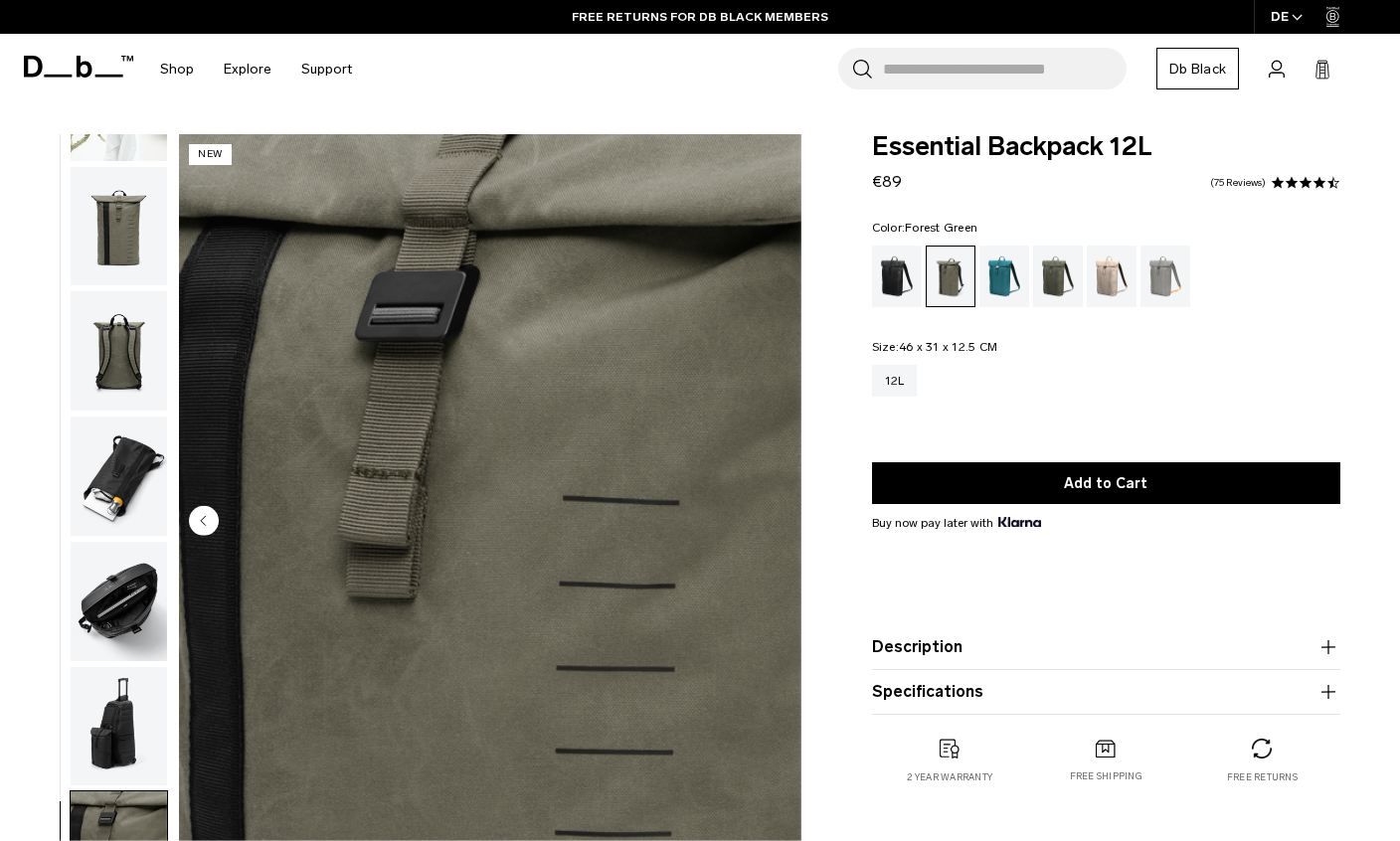 click at bounding box center (118, 727) 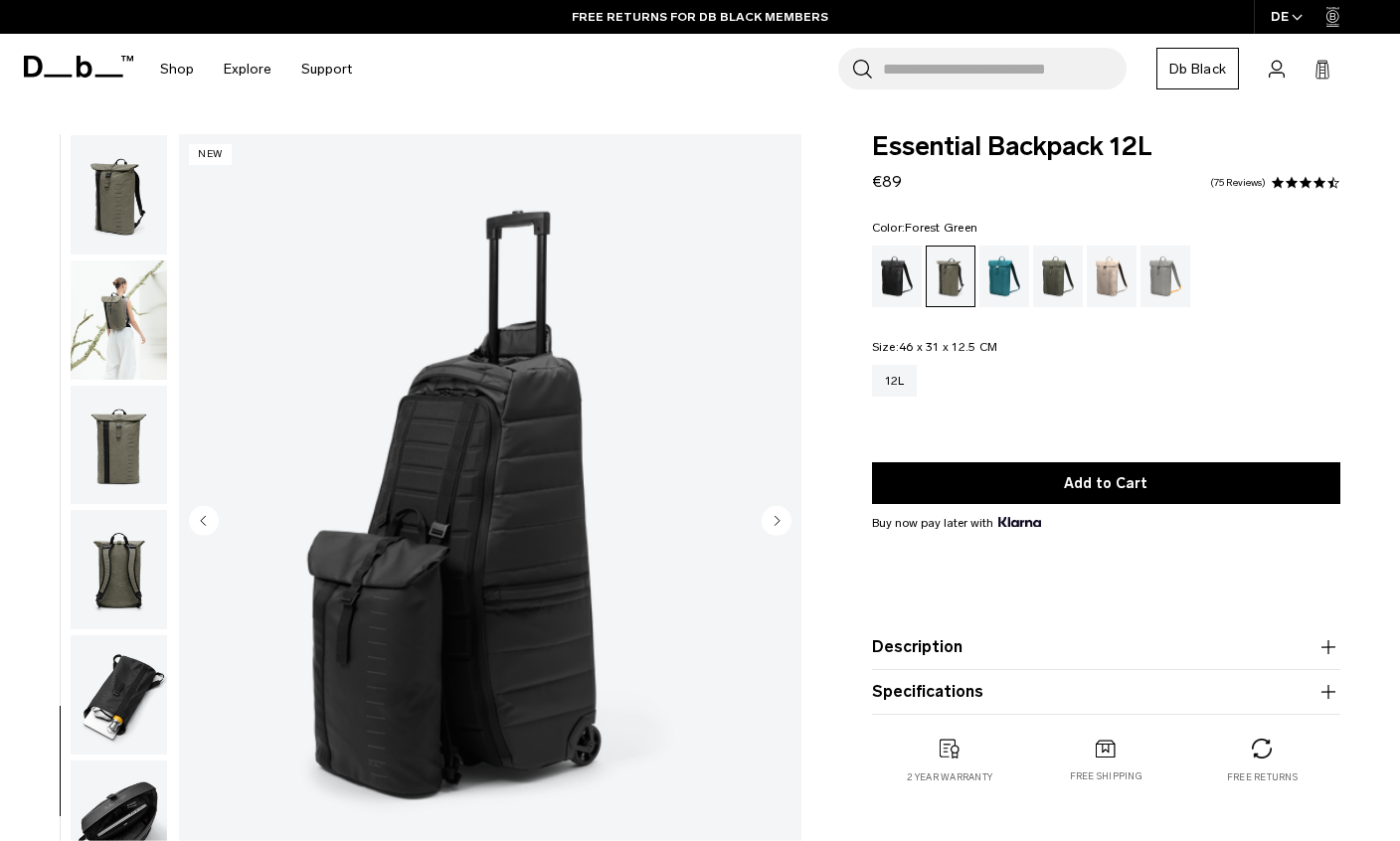 scroll, scrollTop: 0, scrollLeft: 0, axis: both 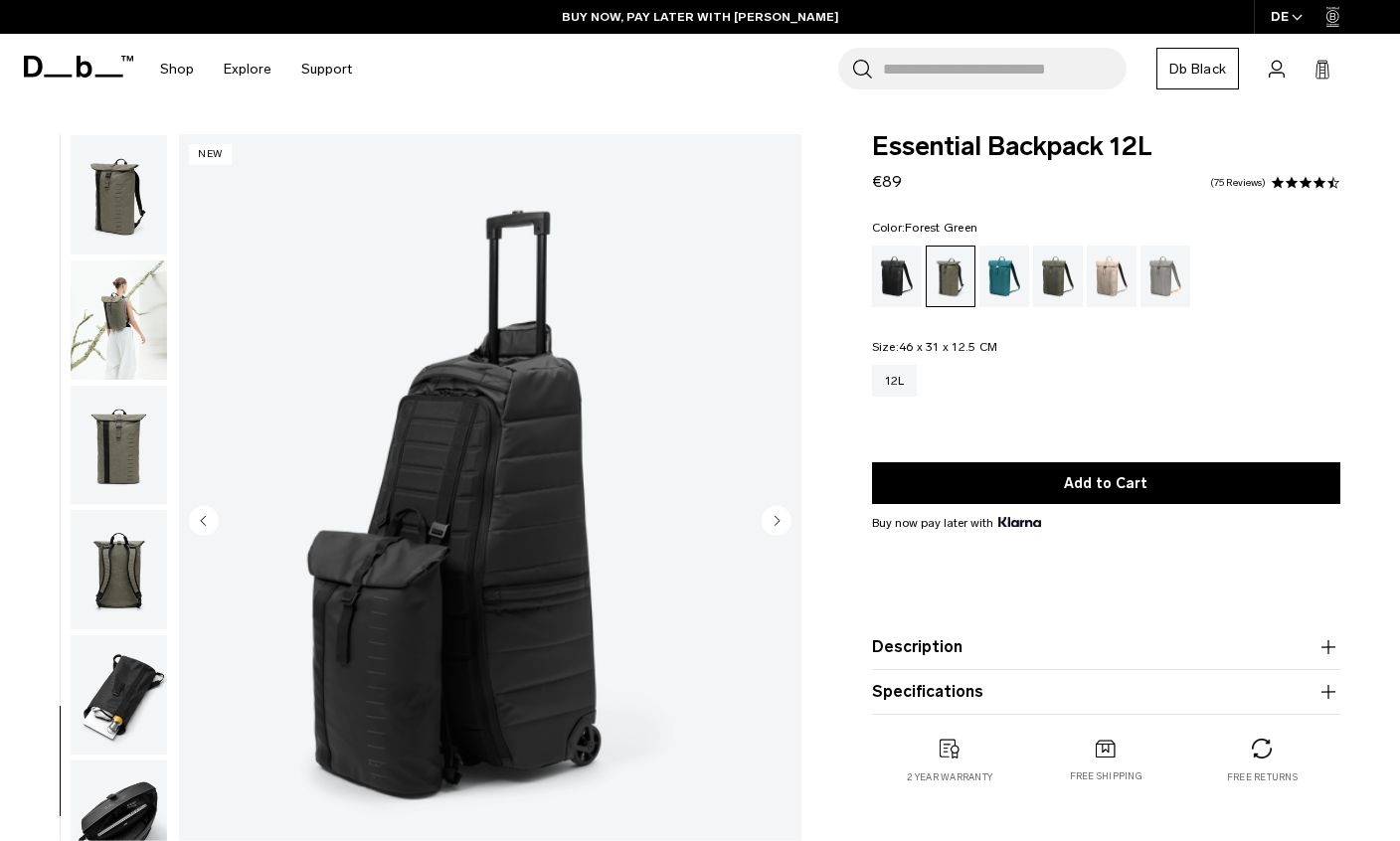click at bounding box center [118, 320] 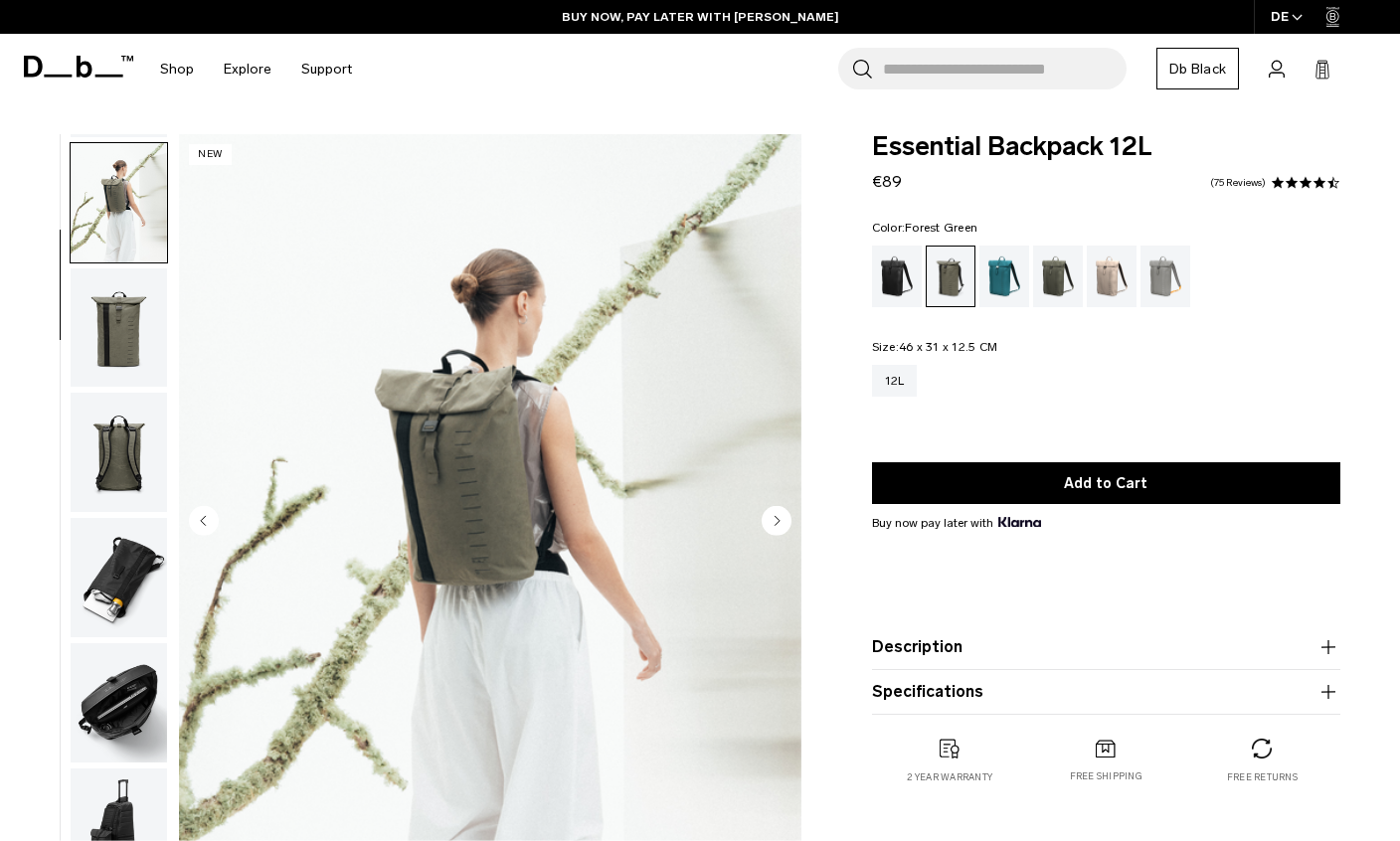 scroll, scrollTop: 126, scrollLeft: 0, axis: vertical 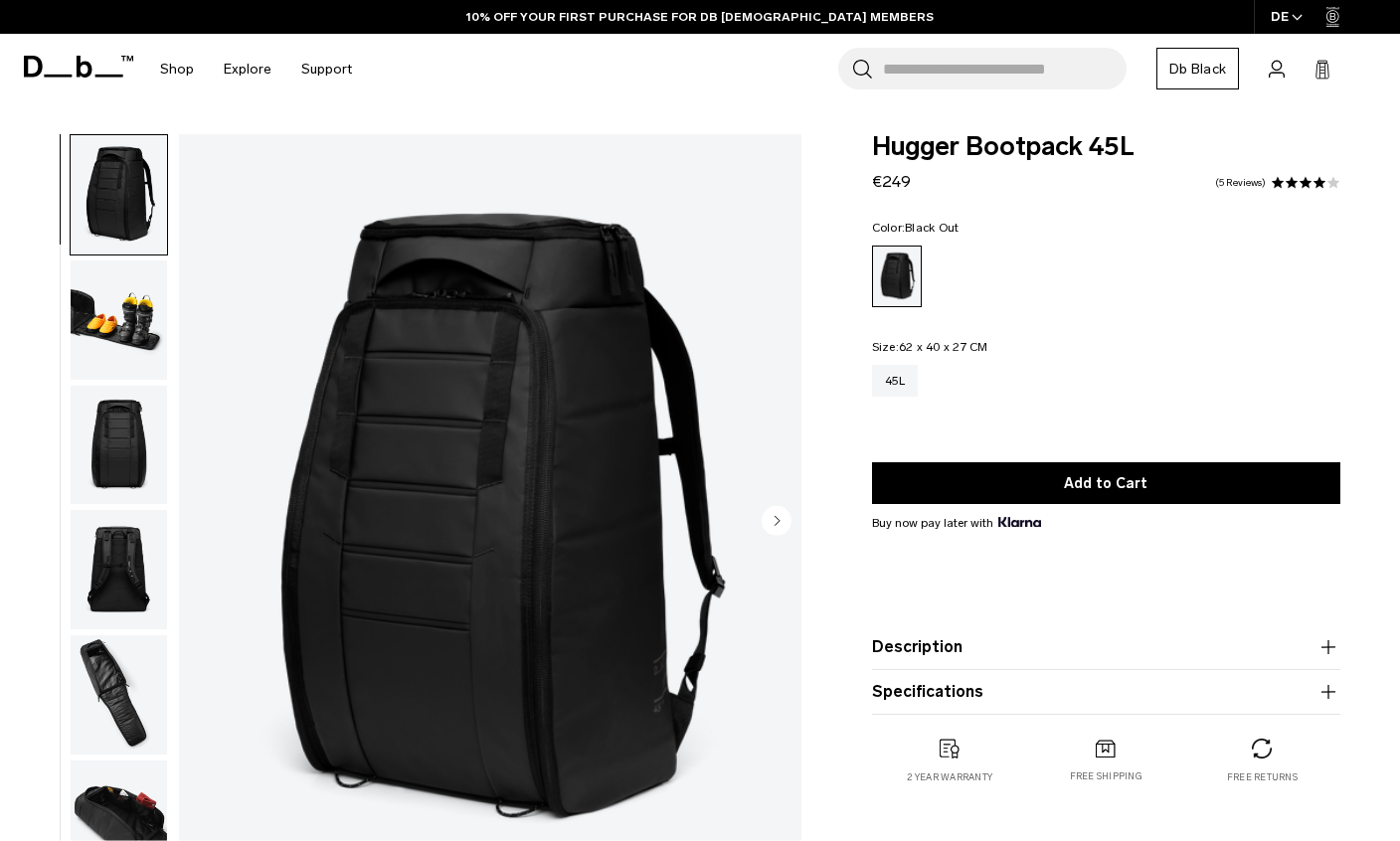 click at bounding box center [118, 320] 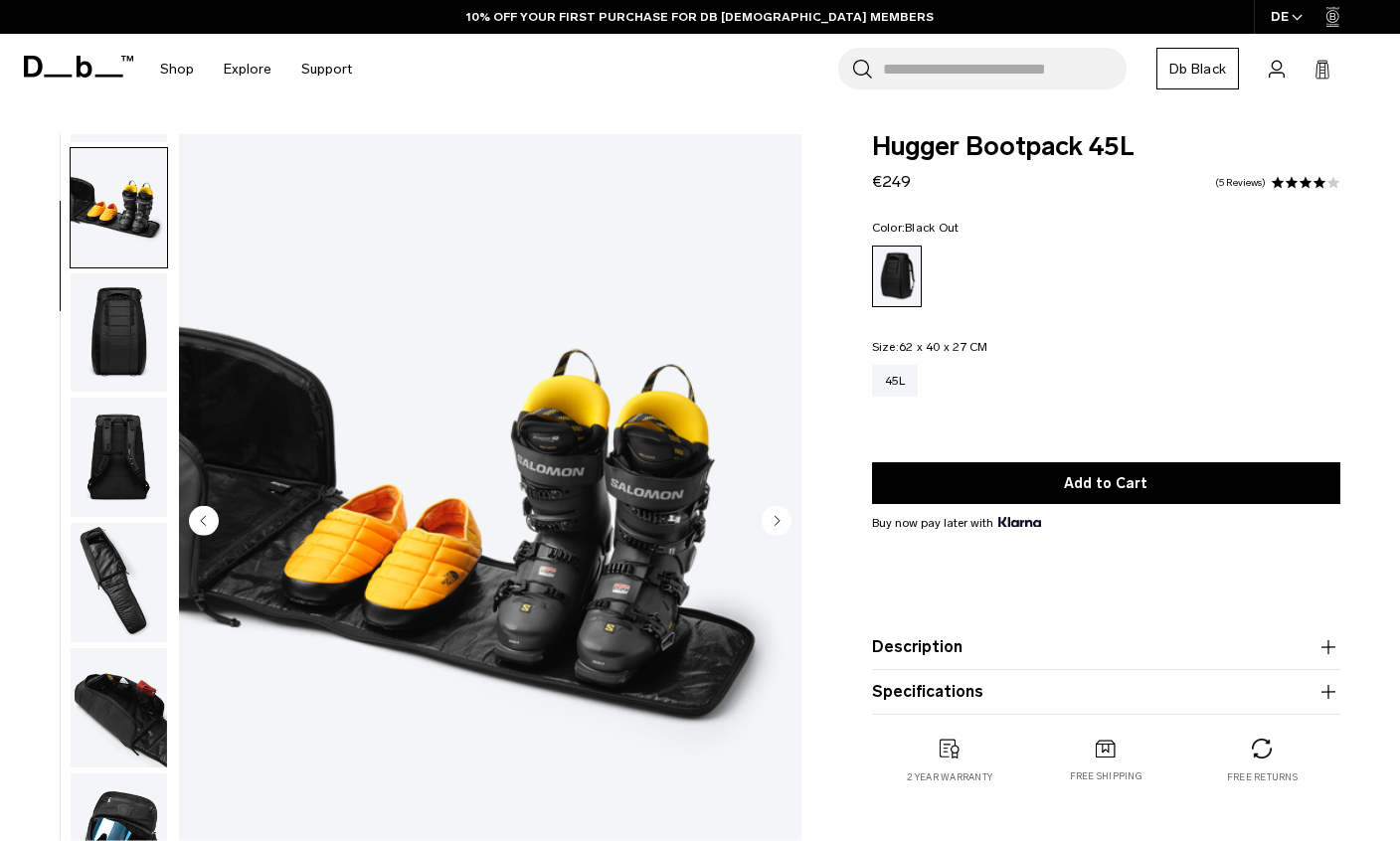 scroll, scrollTop: 126, scrollLeft: 0, axis: vertical 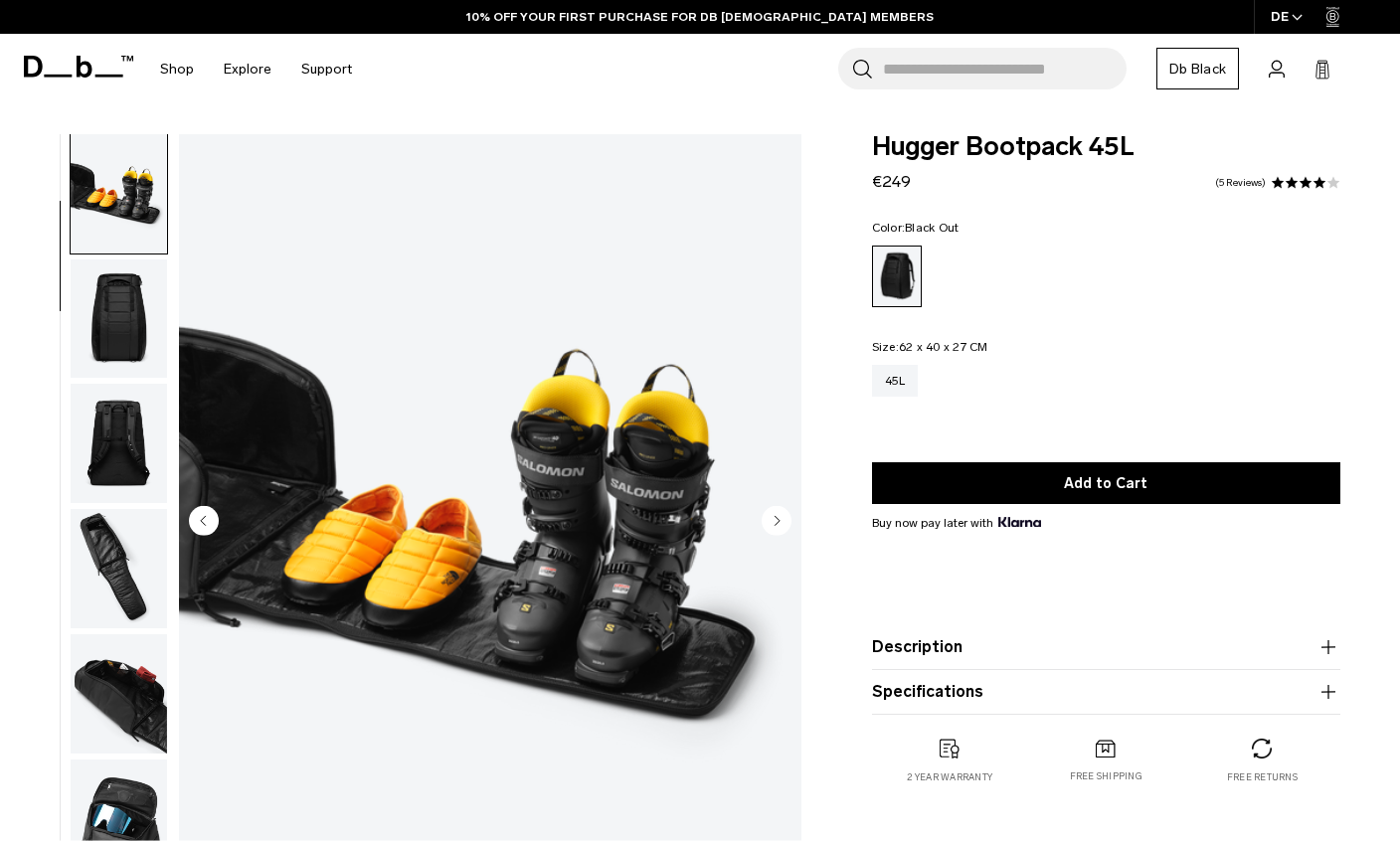 click at bounding box center [118, 443] 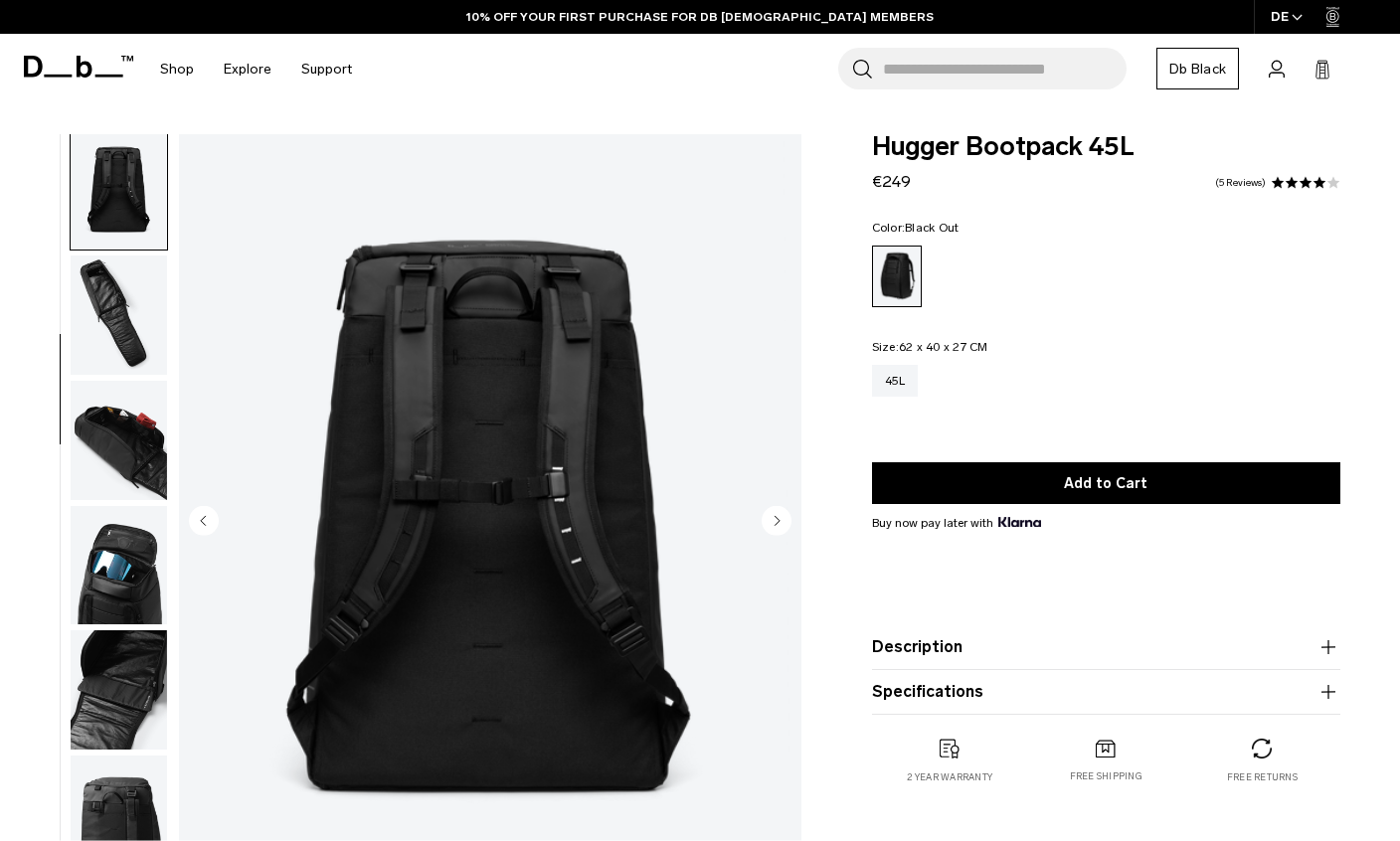 click at bounding box center [118, 315] 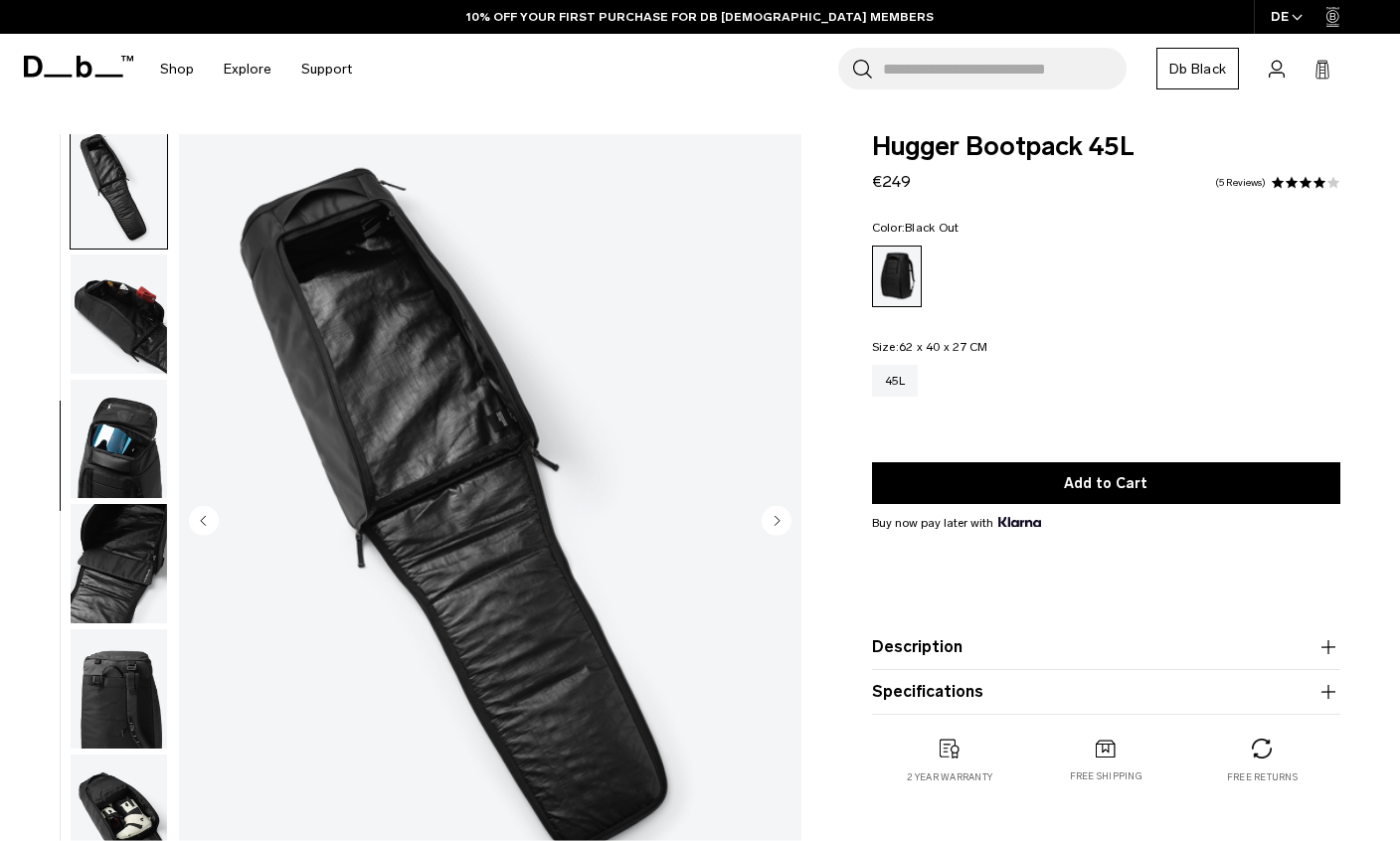 click at bounding box center (118, 314) 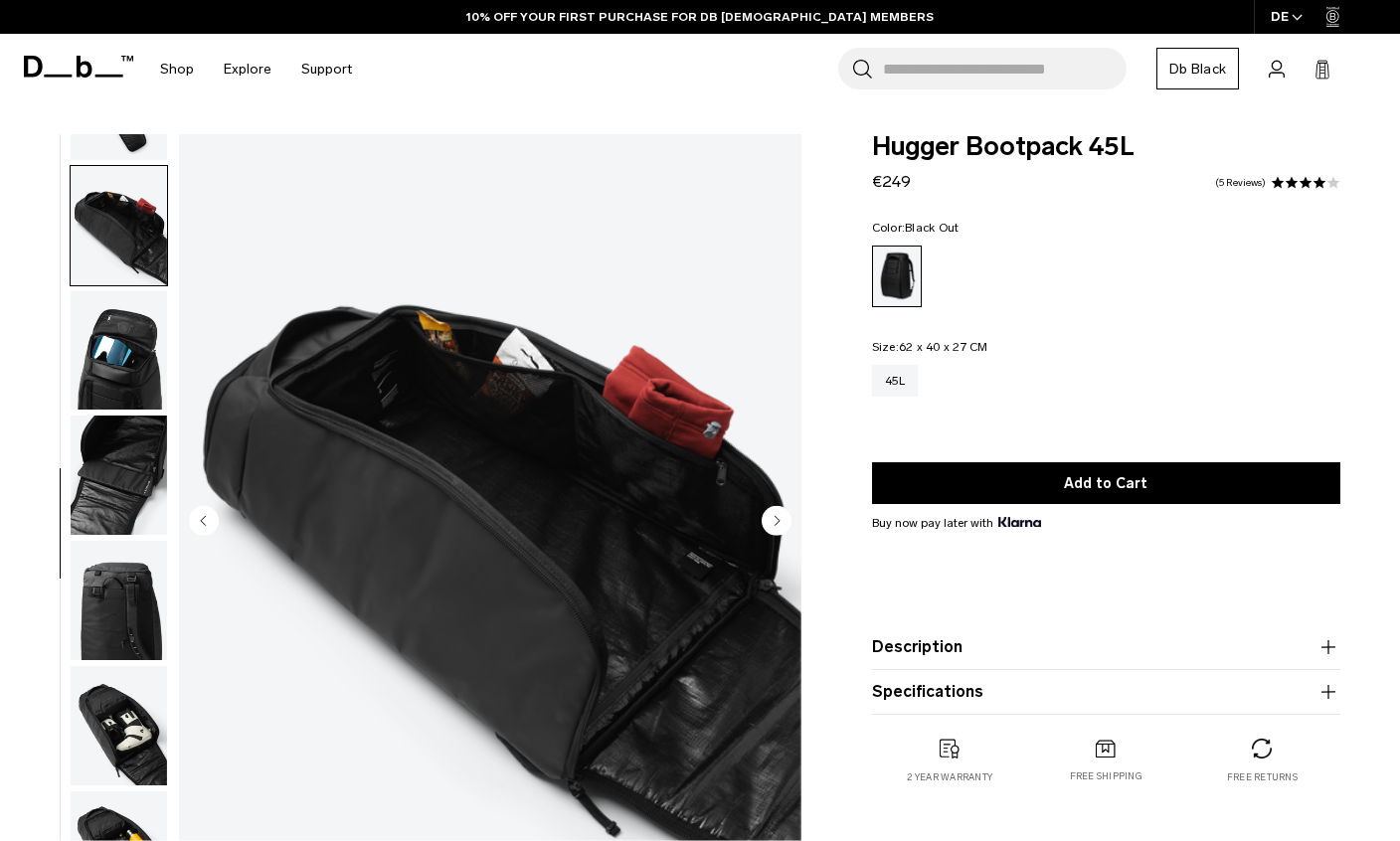 scroll, scrollTop: 610, scrollLeft: 0, axis: vertical 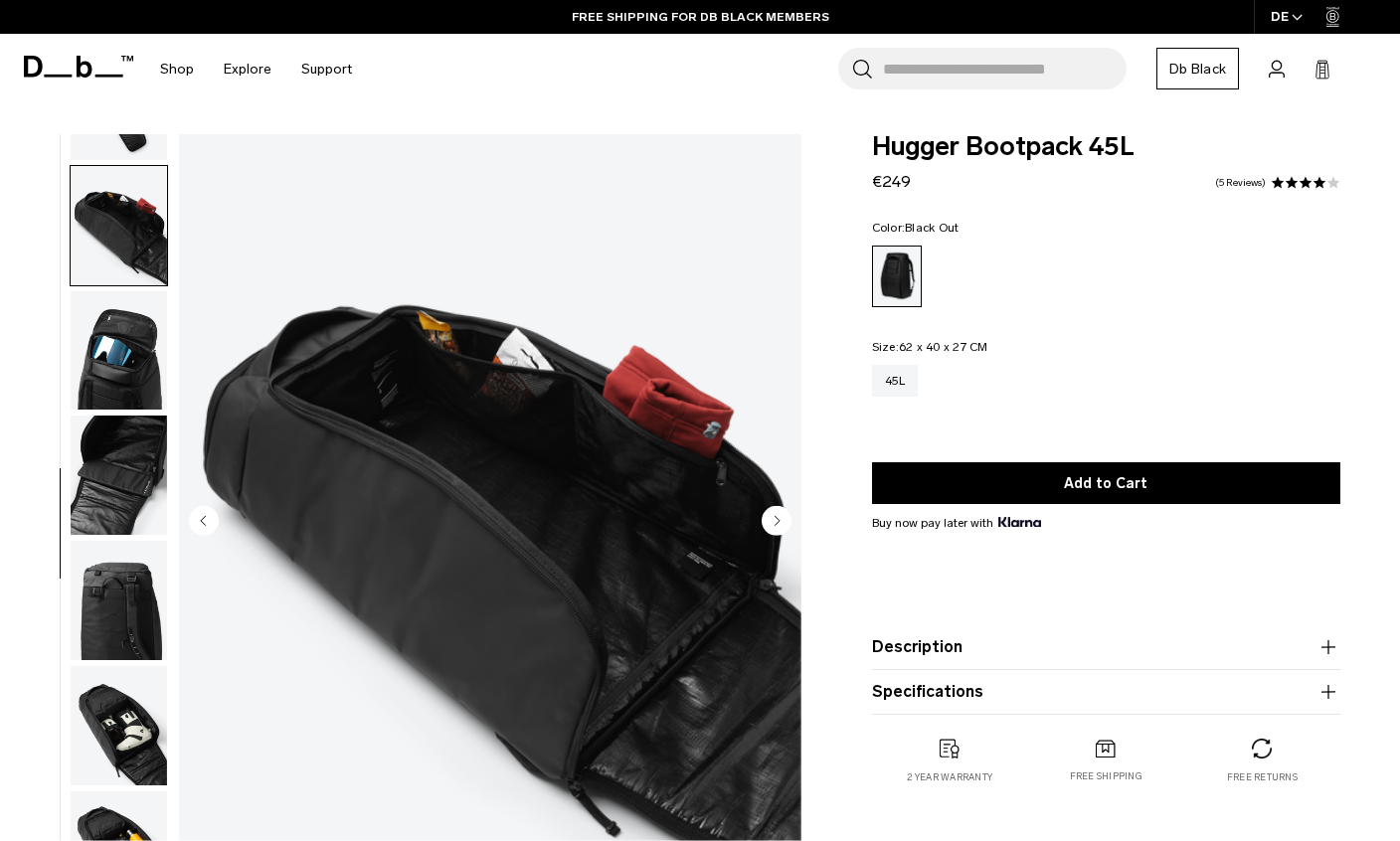 click at bounding box center (118, 351) 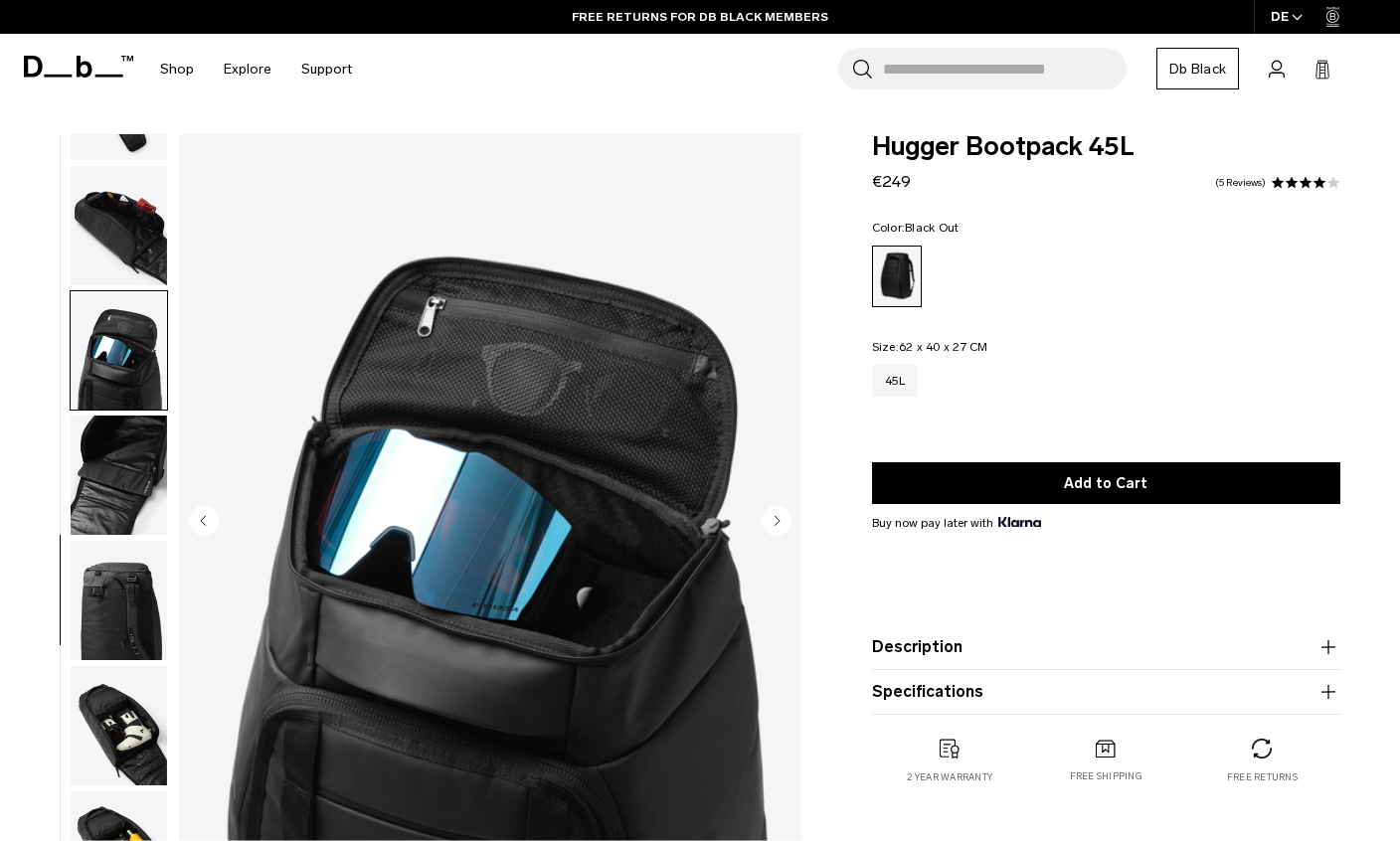 click at bounding box center (118, 475) 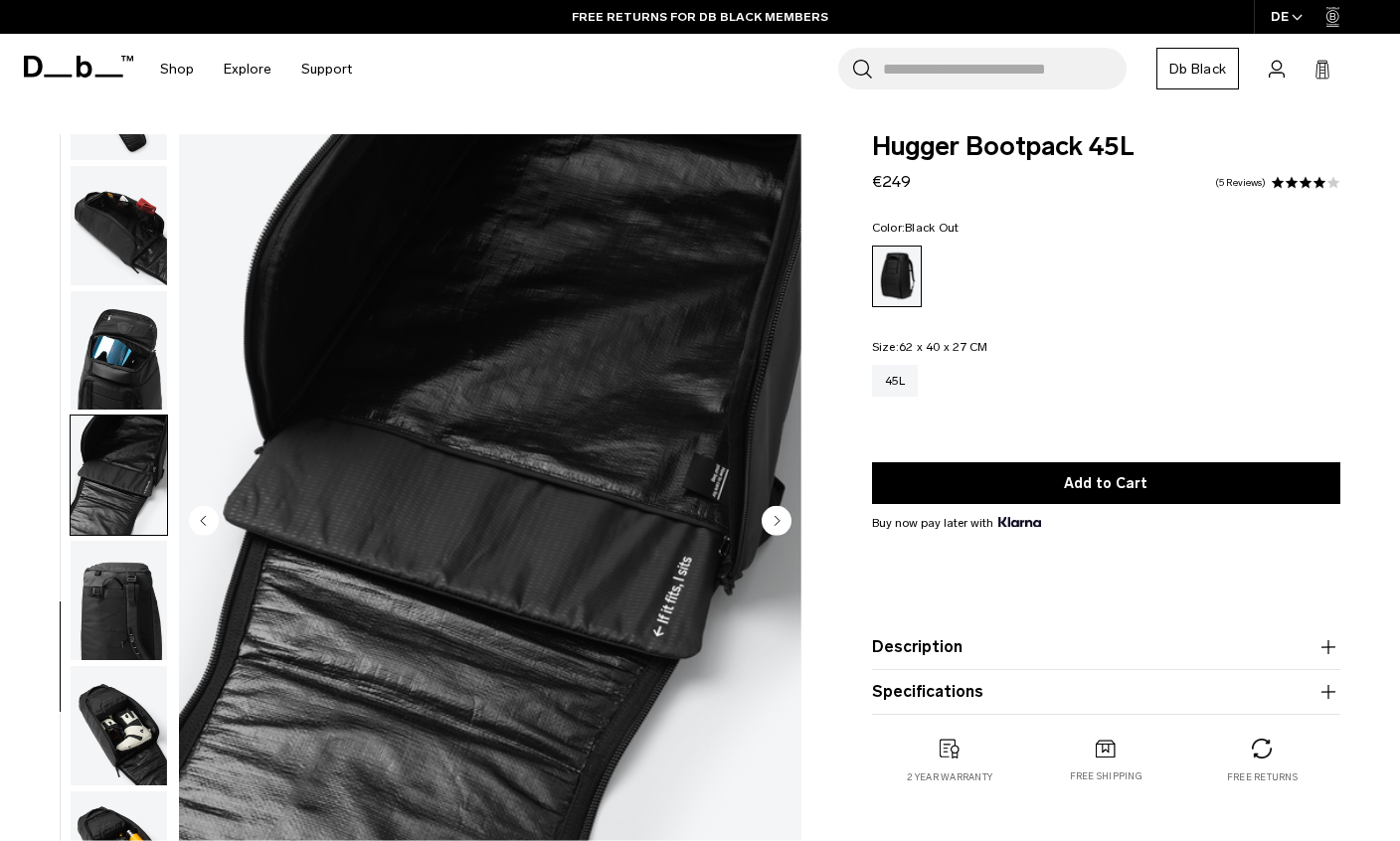 click at bounding box center (118, 600) 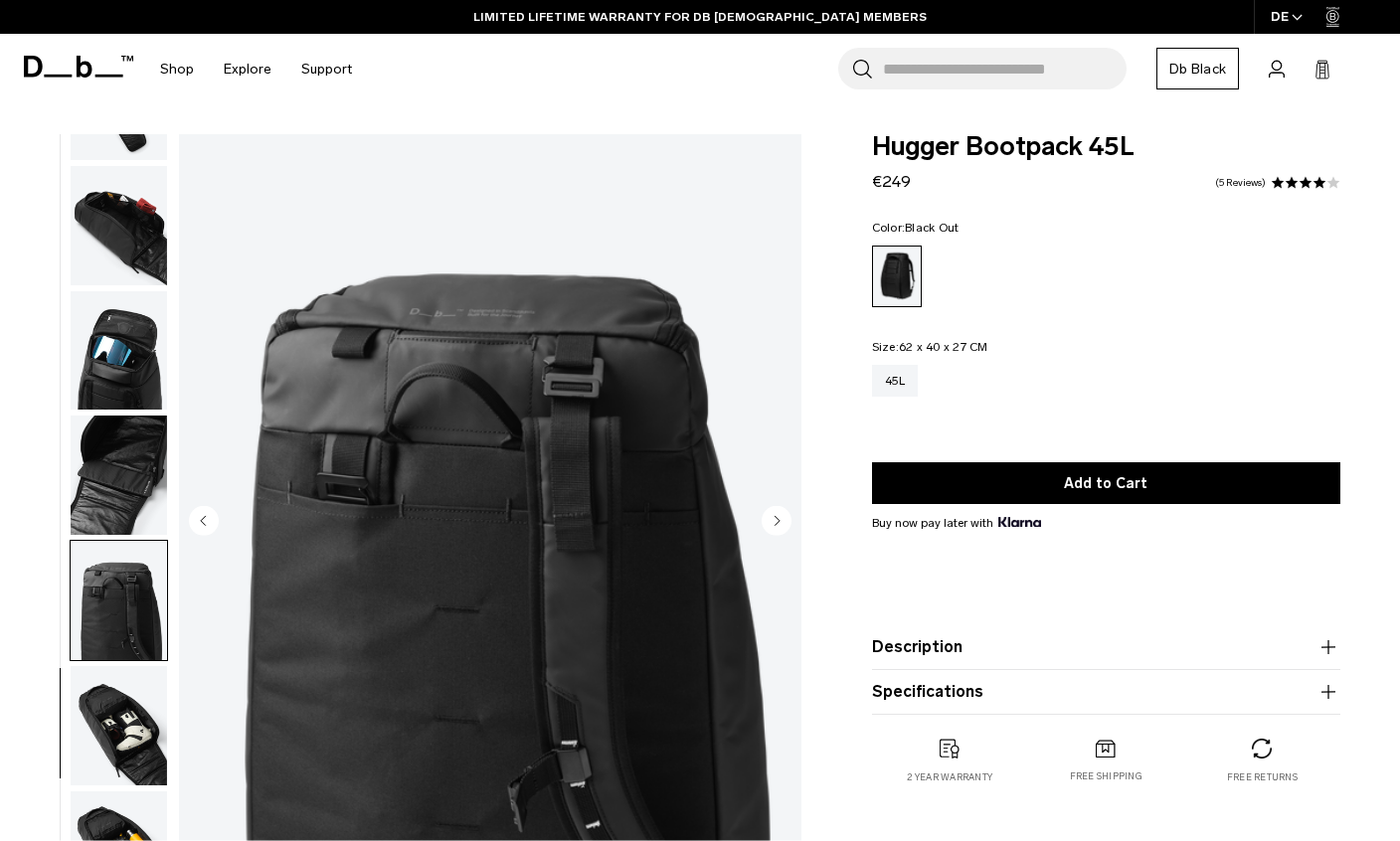 click at bounding box center [118, 600] 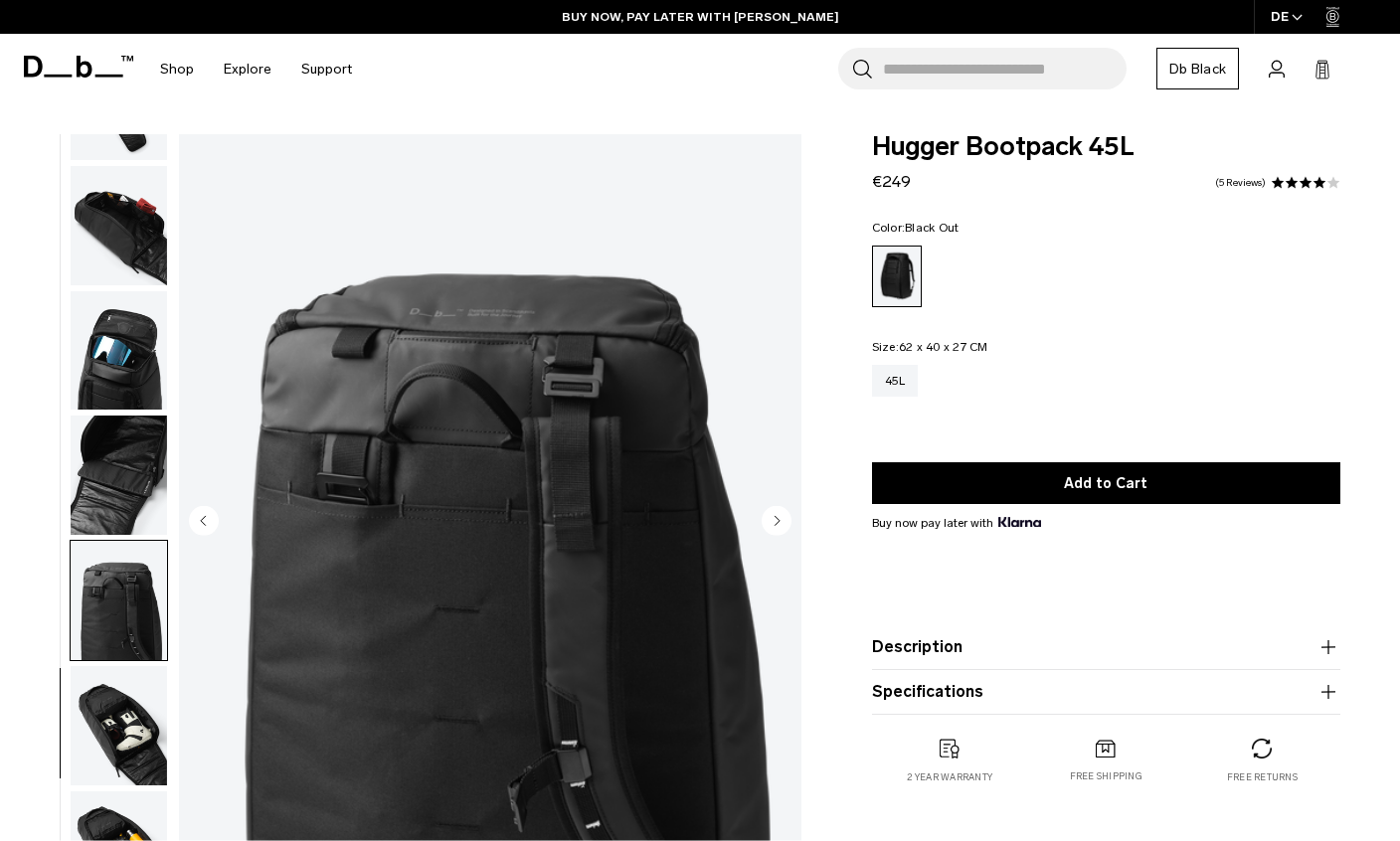 click at bounding box center [118, 726] 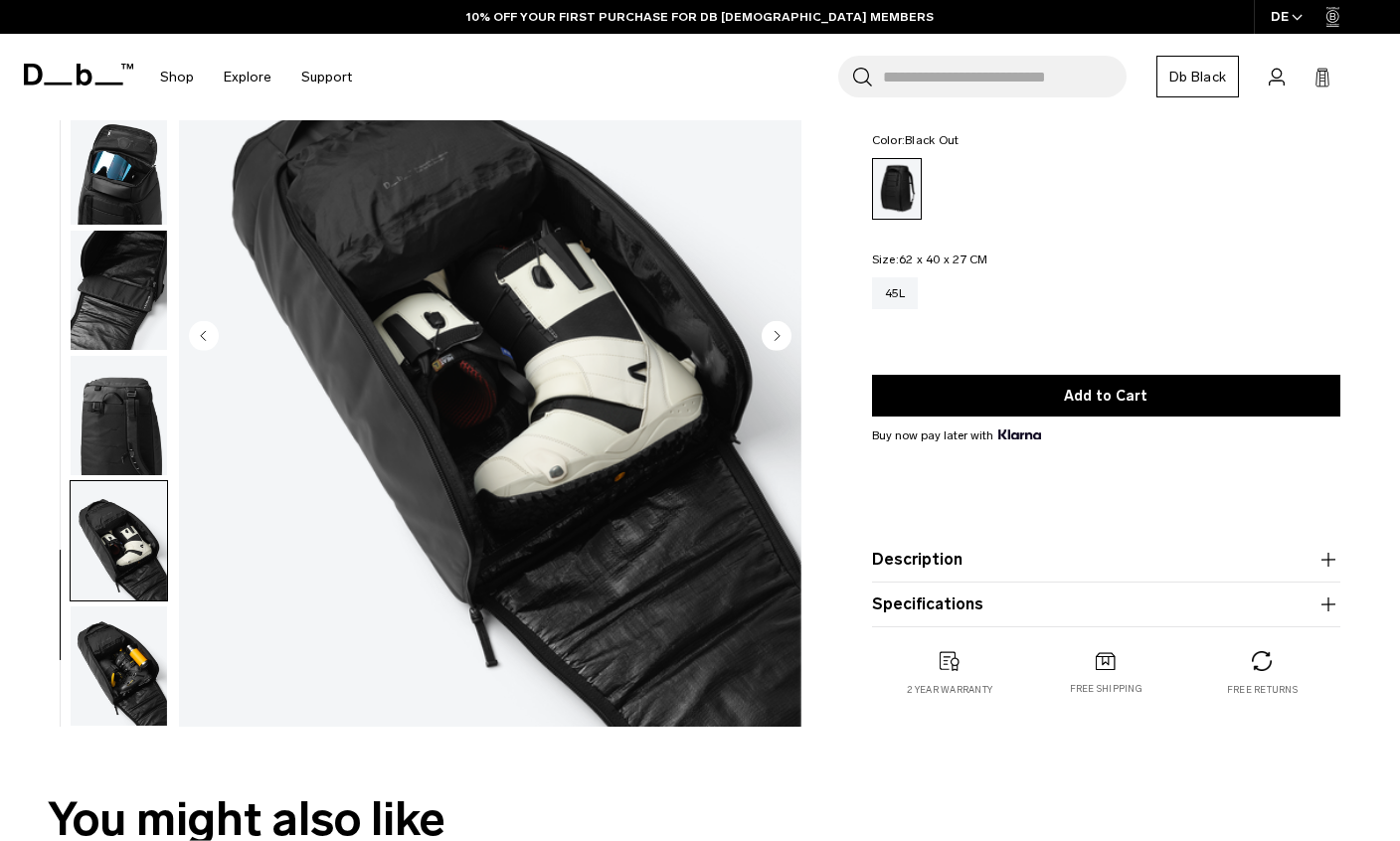 scroll, scrollTop: 189, scrollLeft: 0, axis: vertical 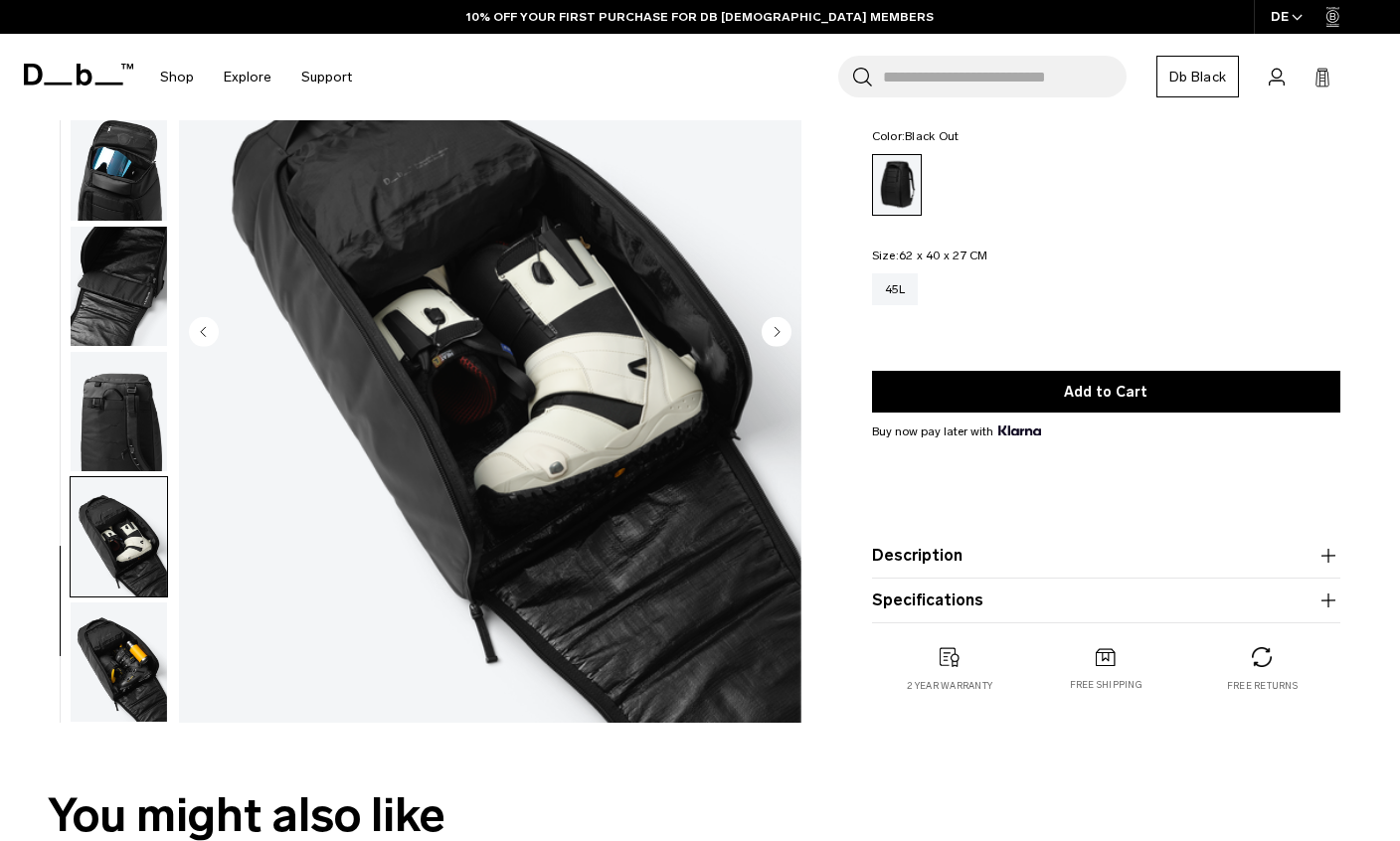 click at bounding box center (118, 662) 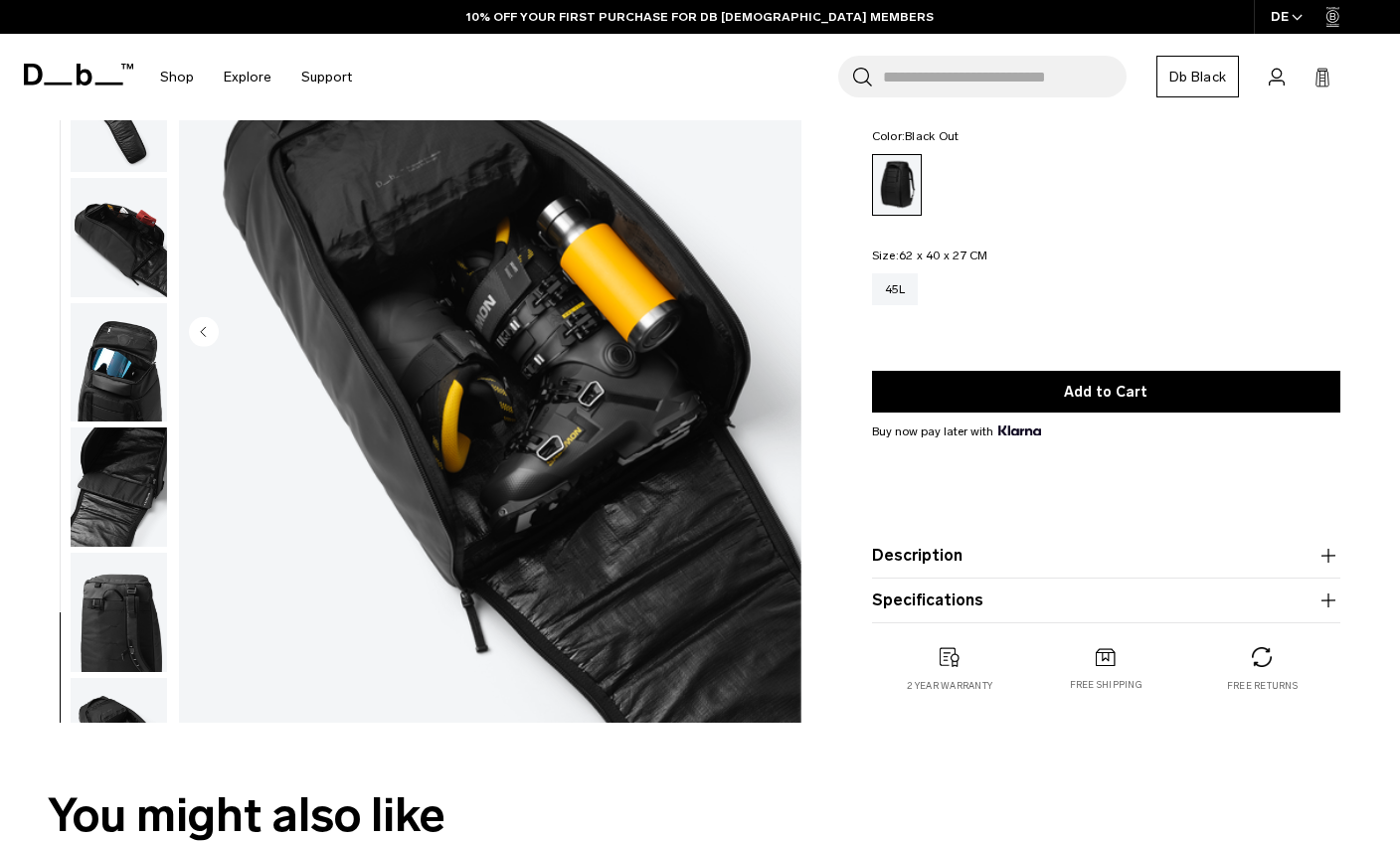 scroll, scrollTop: 355, scrollLeft: 0, axis: vertical 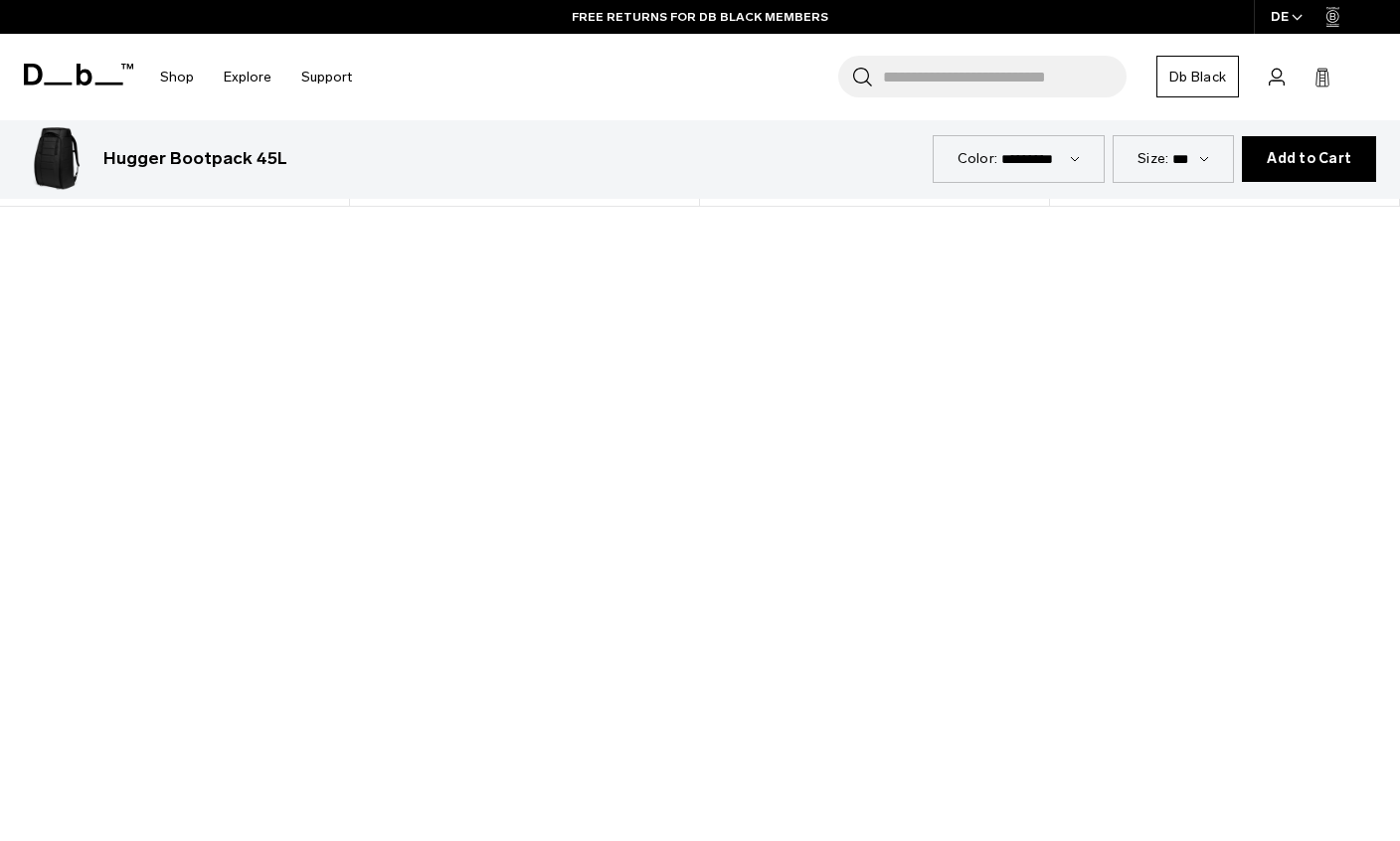 click at bounding box center (700, 599) 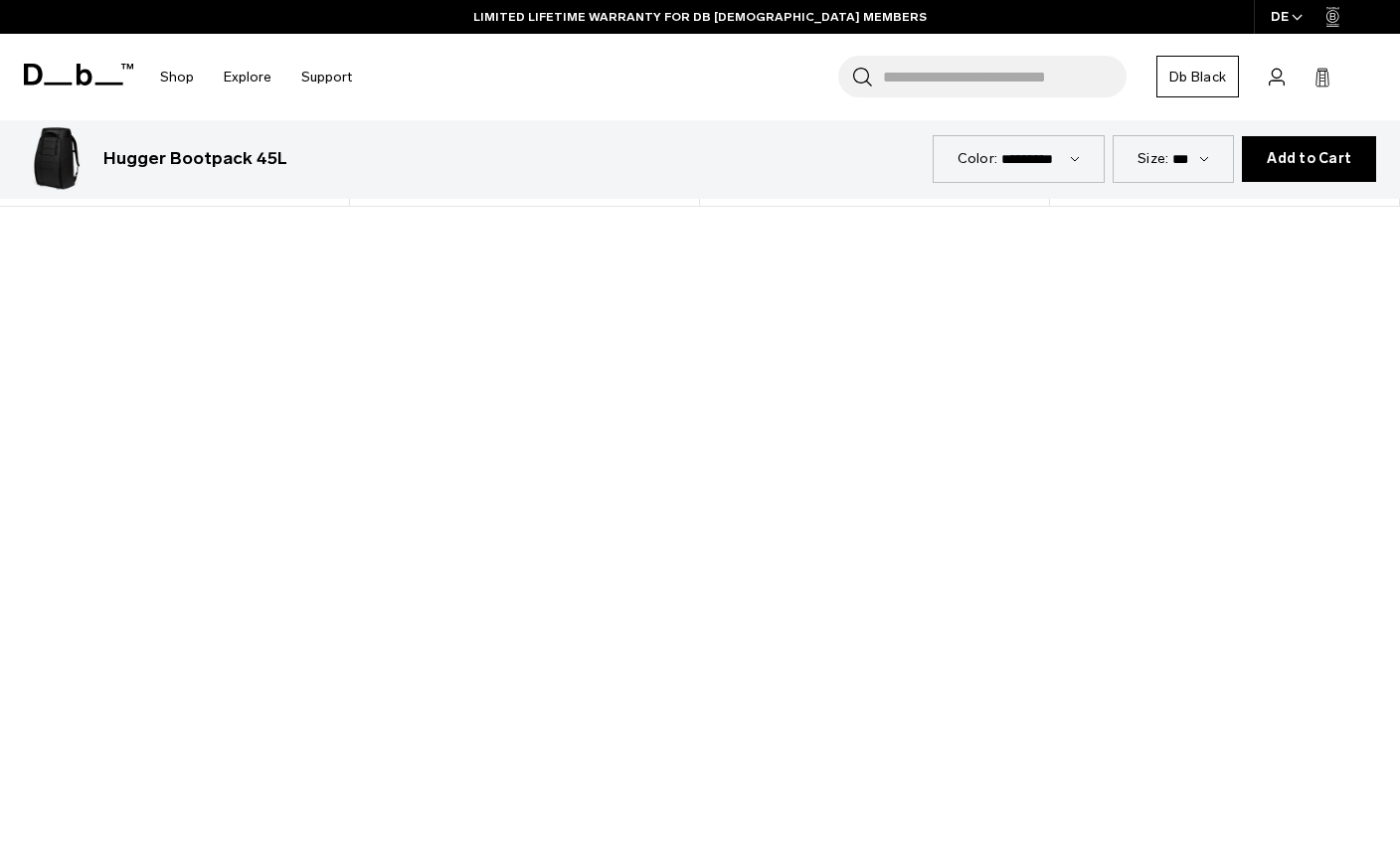 click at bounding box center (700, 599) 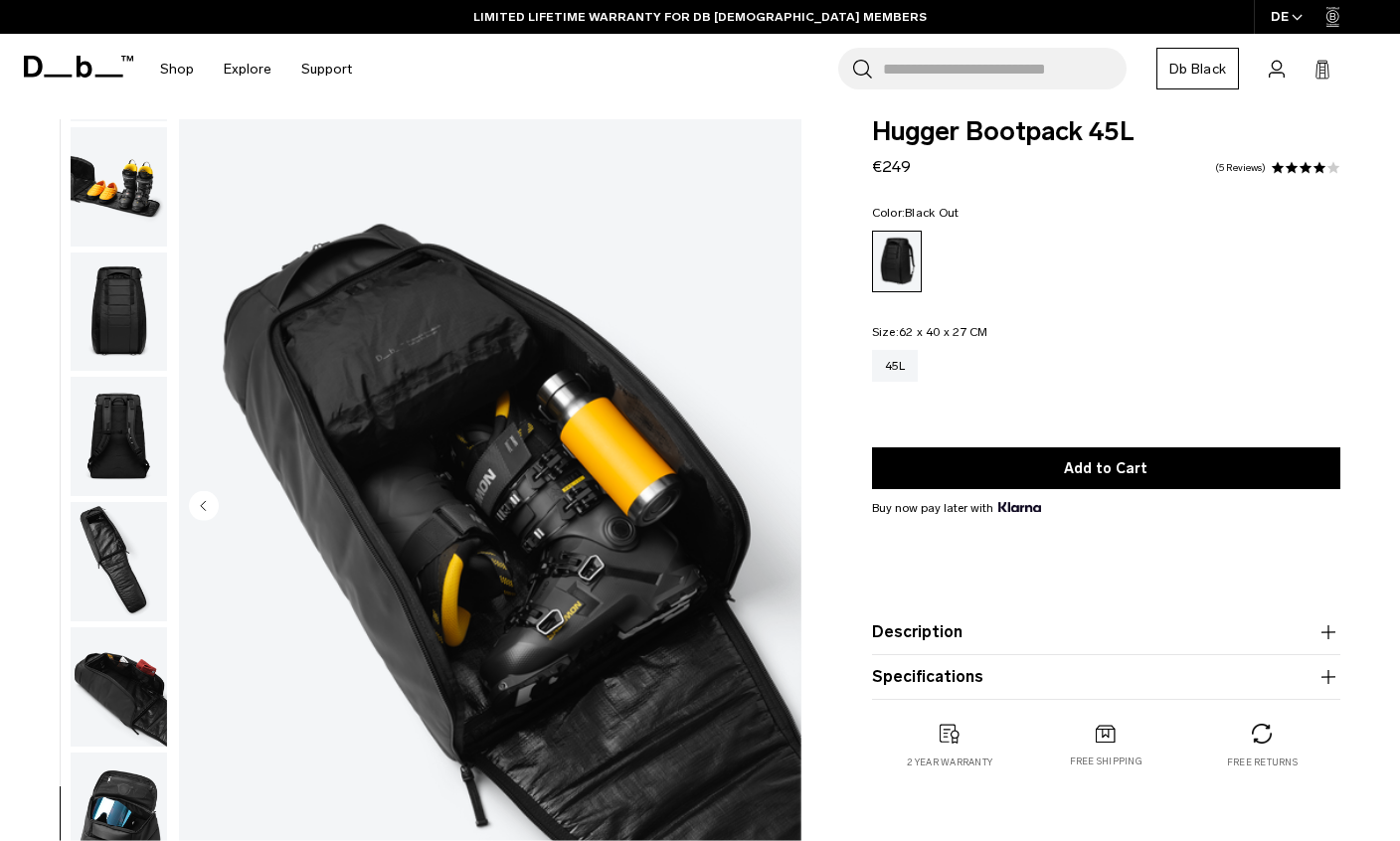 scroll, scrollTop: 0, scrollLeft: 0, axis: both 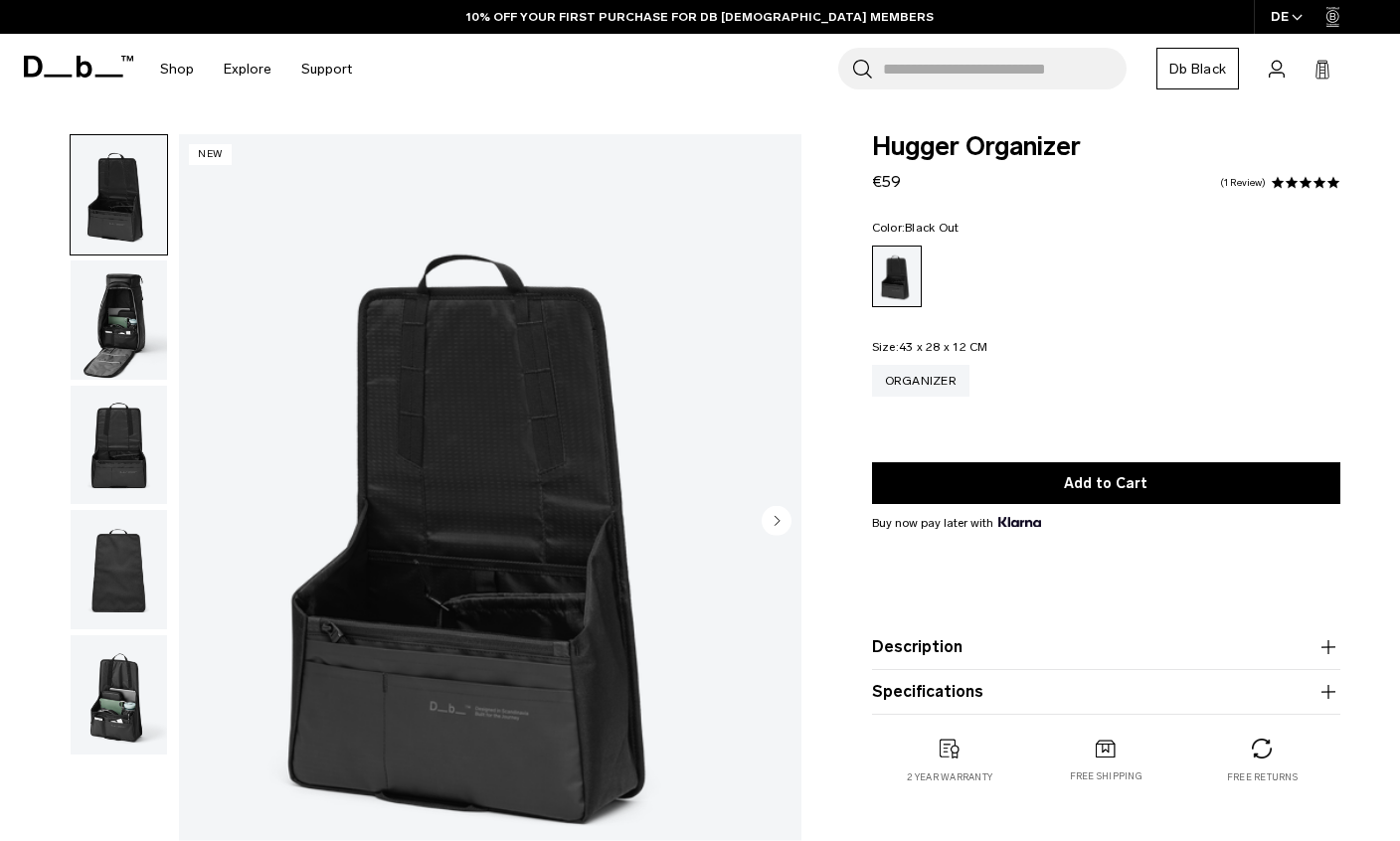 click at bounding box center [118, 320] 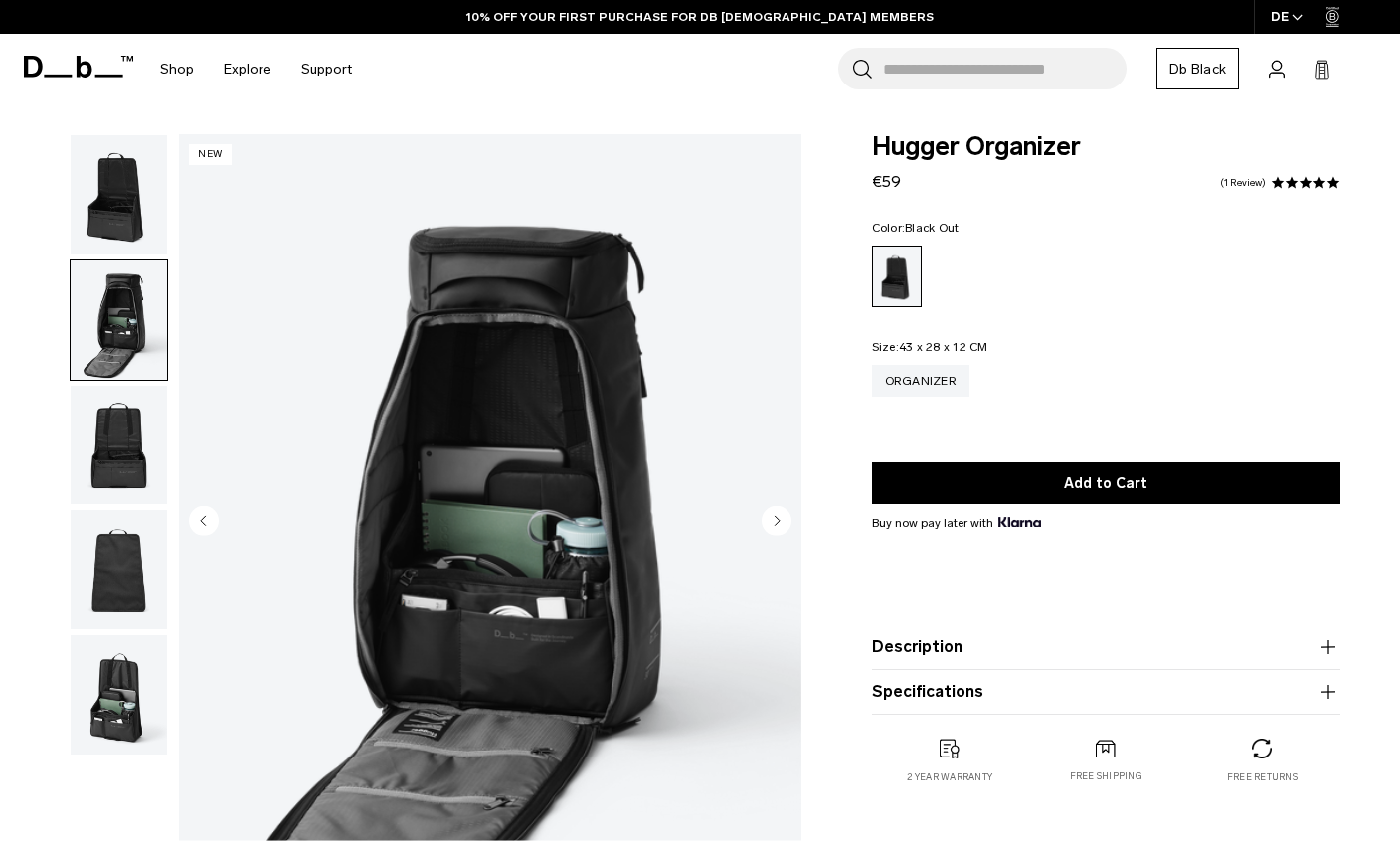 click at bounding box center [118, 445] 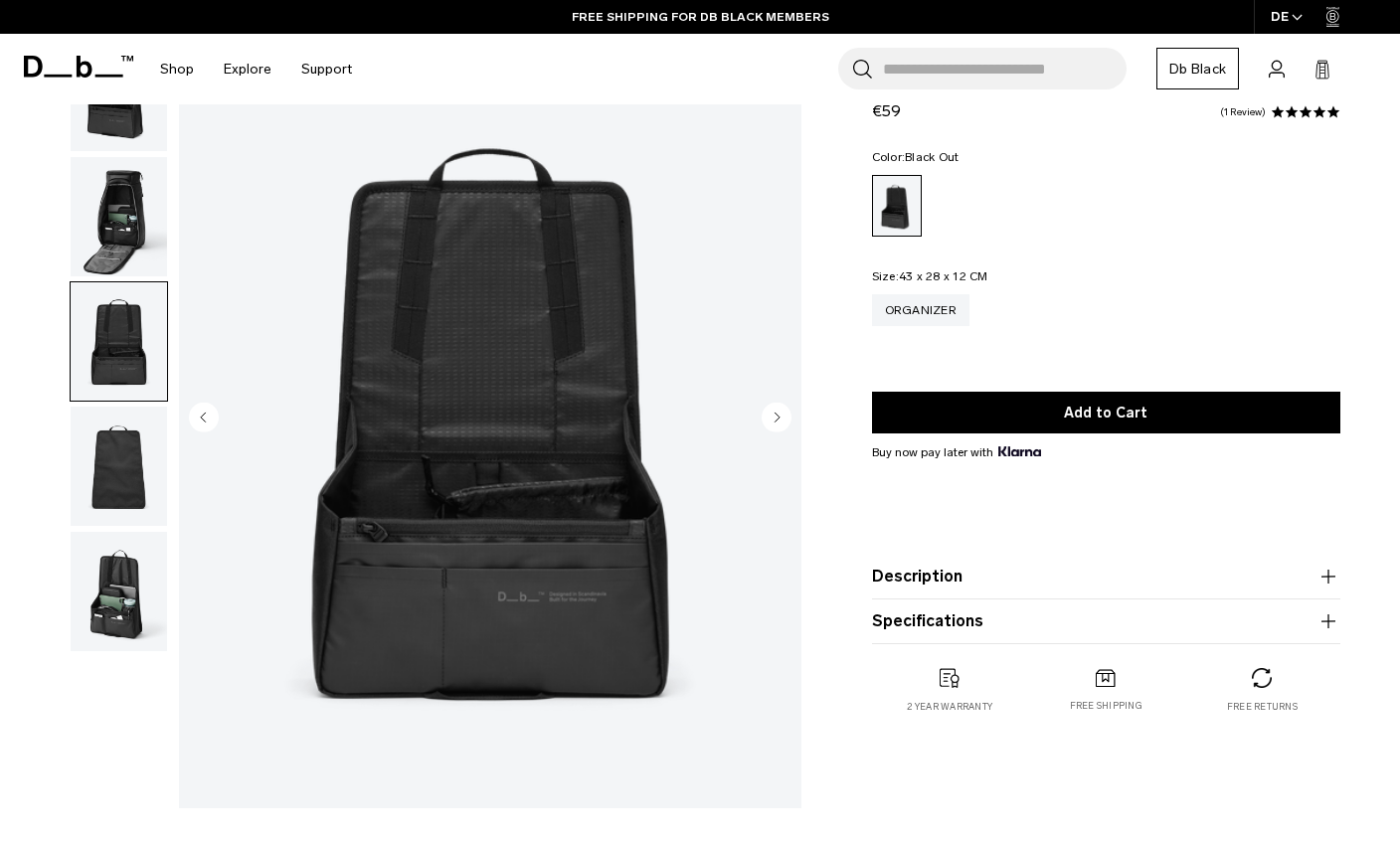 scroll, scrollTop: 116, scrollLeft: 0, axis: vertical 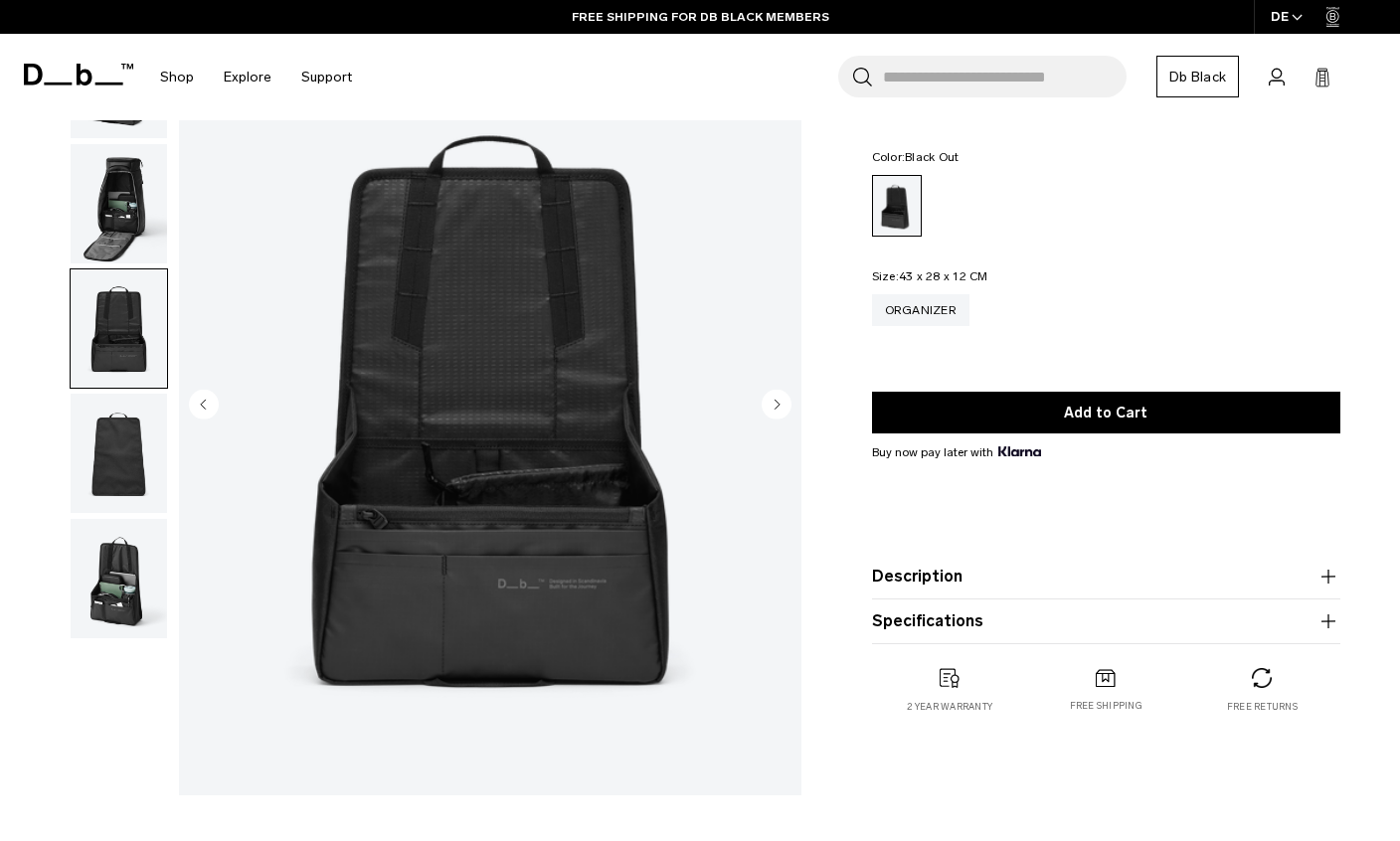 click at bounding box center [118, 453] 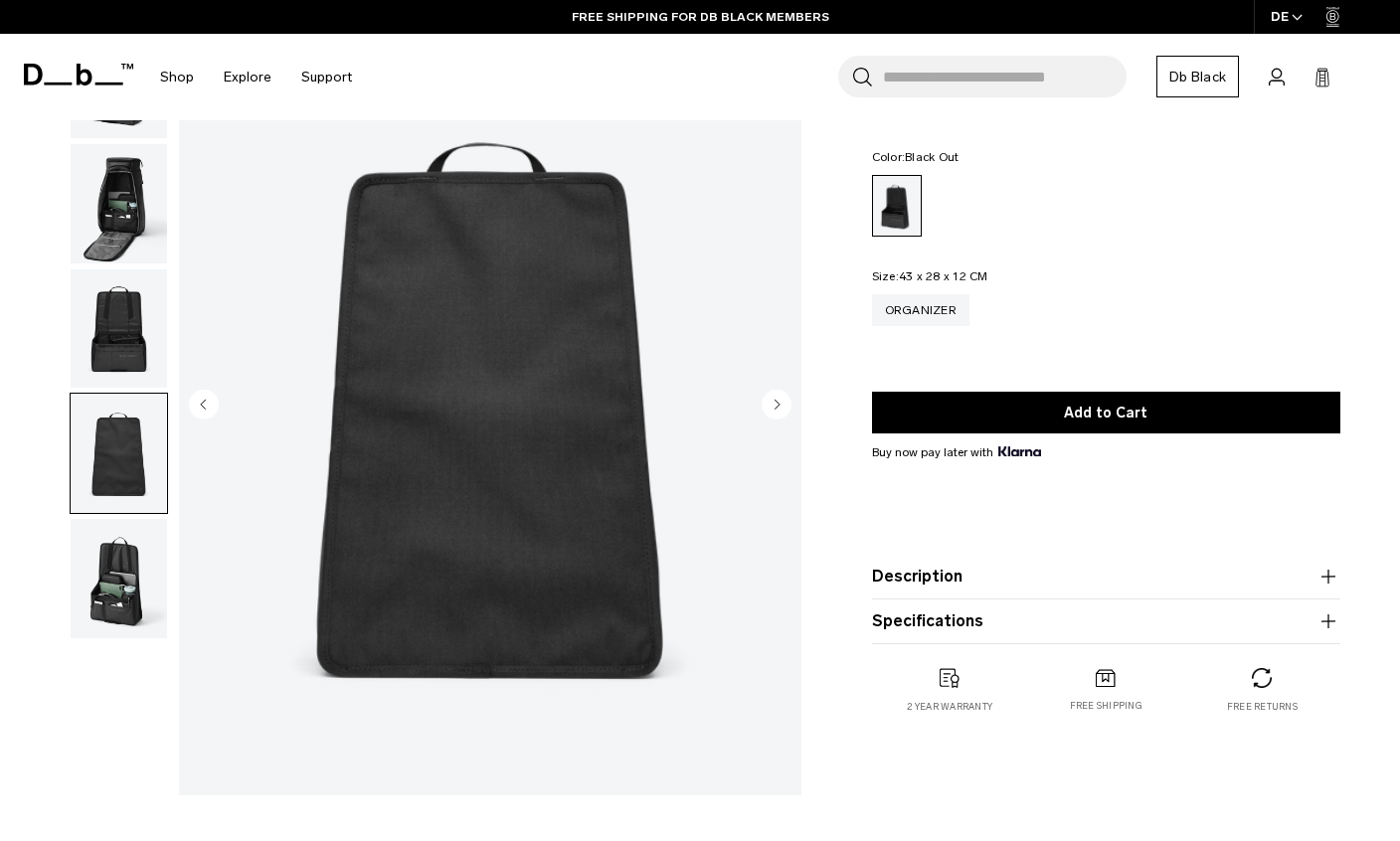 click at bounding box center [118, 579] 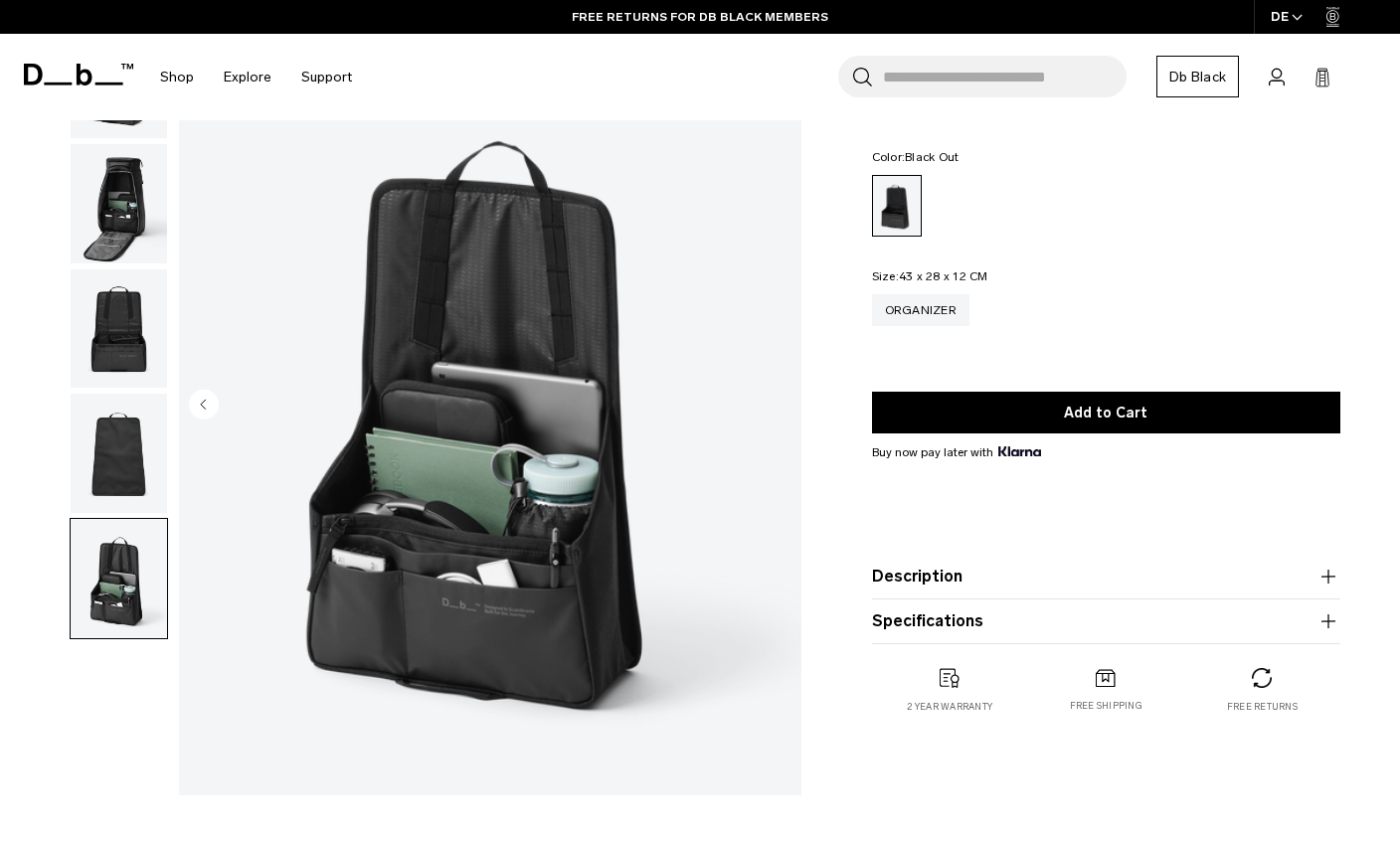scroll, scrollTop: 196, scrollLeft: 0, axis: vertical 